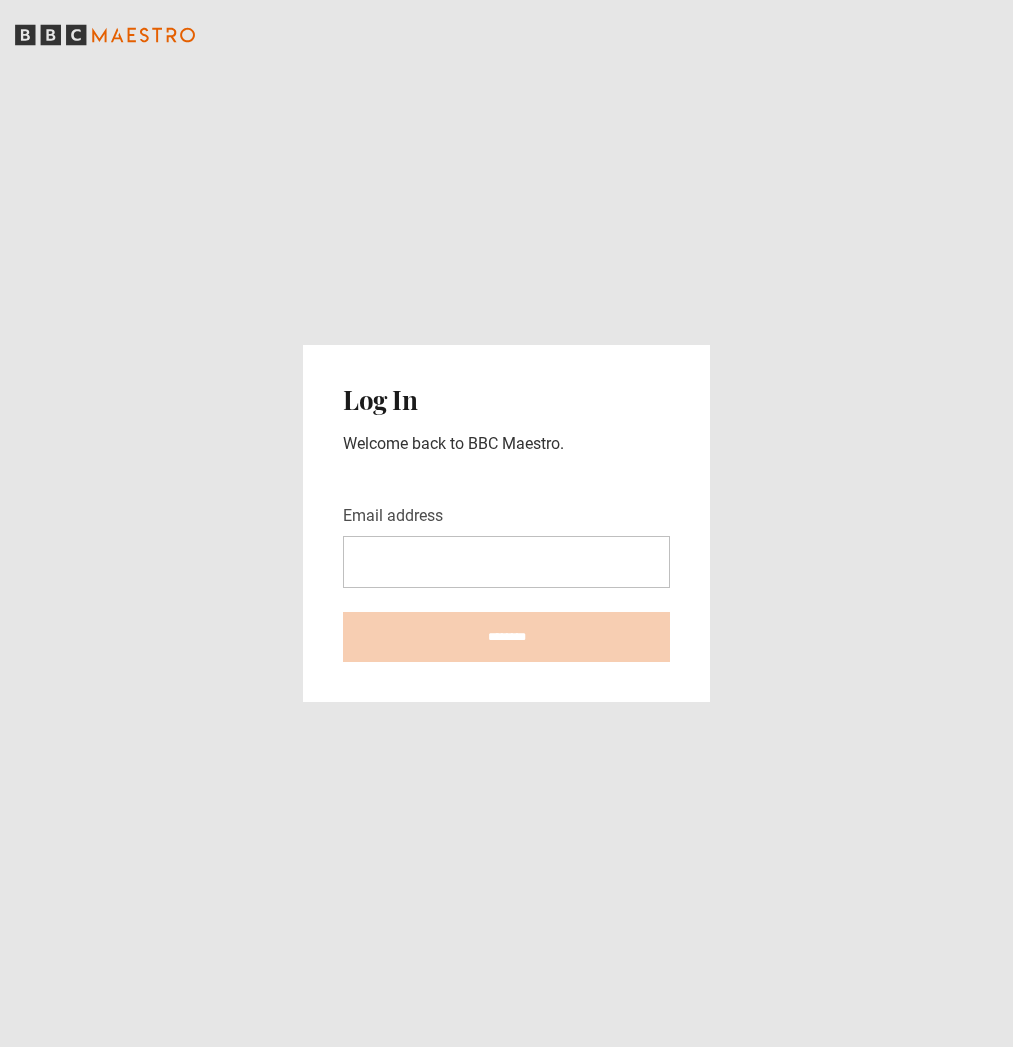 scroll, scrollTop: 0, scrollLeft: 0, axis: both 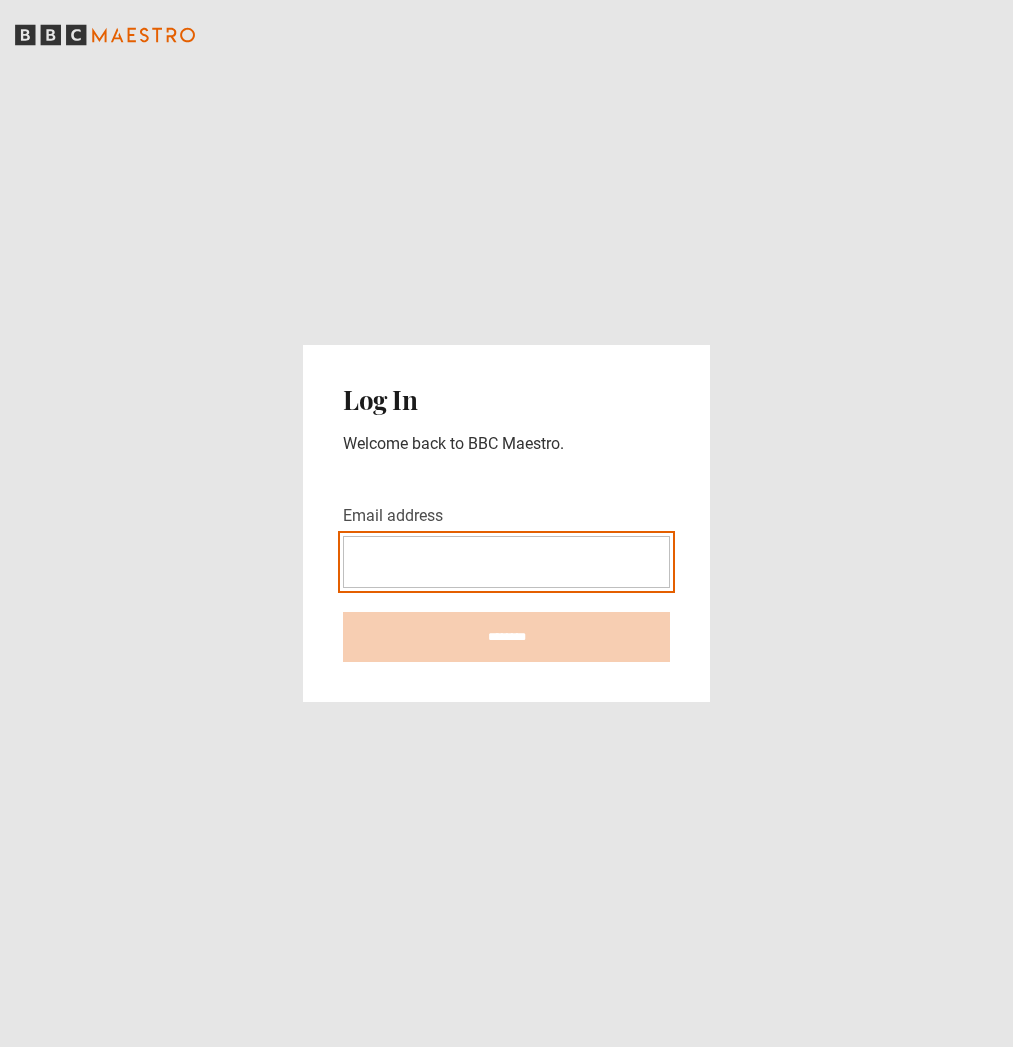 type on "**********" 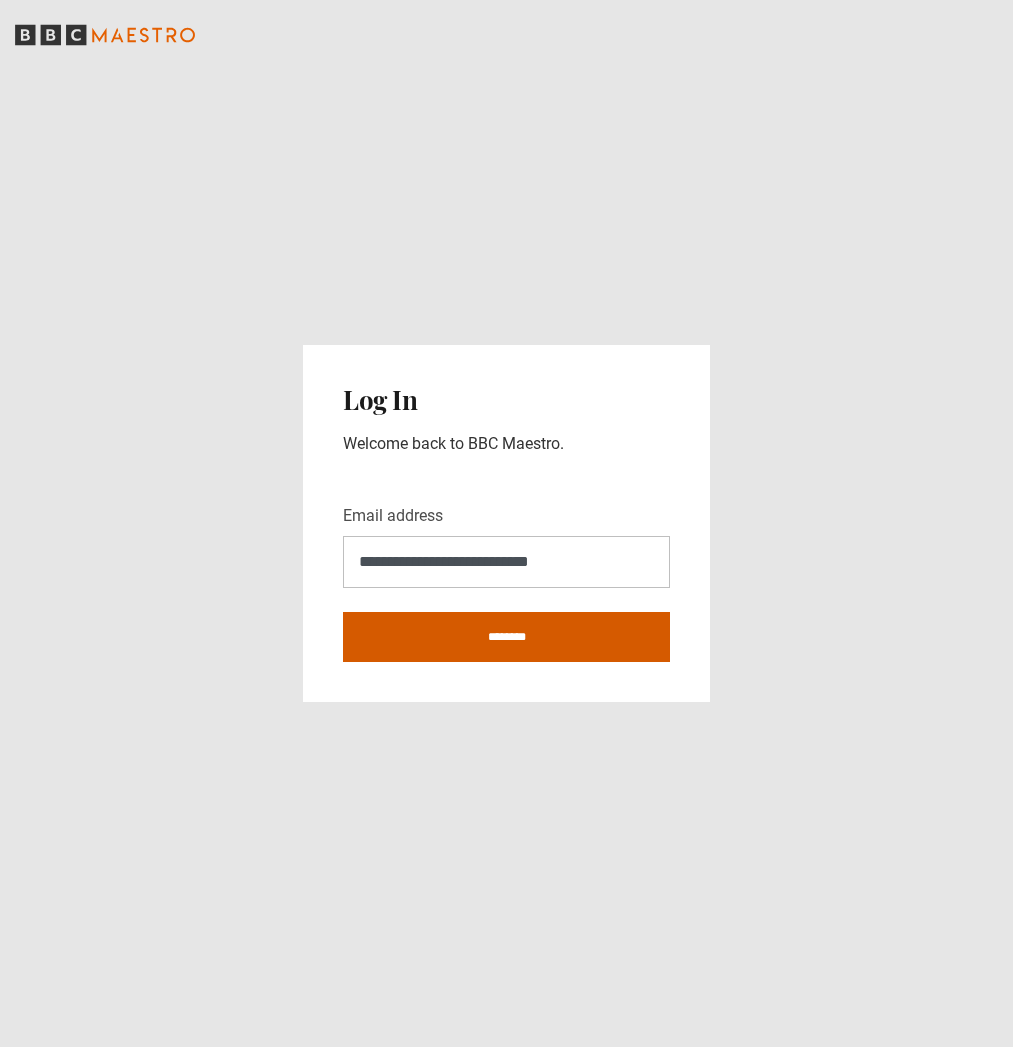 scroll, scrollTop: 0, scrollLeft: 1, axis: horizontal 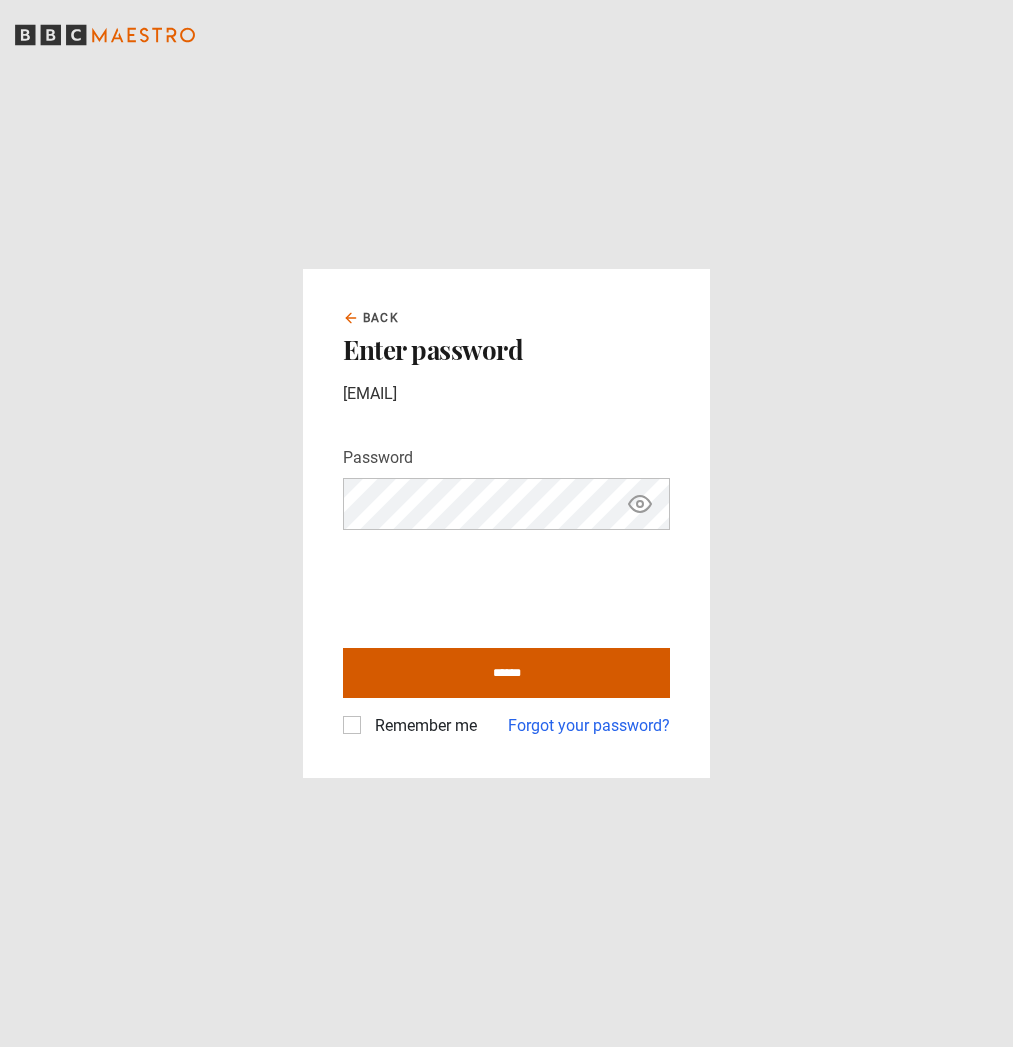 click on "******" at bounding box center (506, 673) 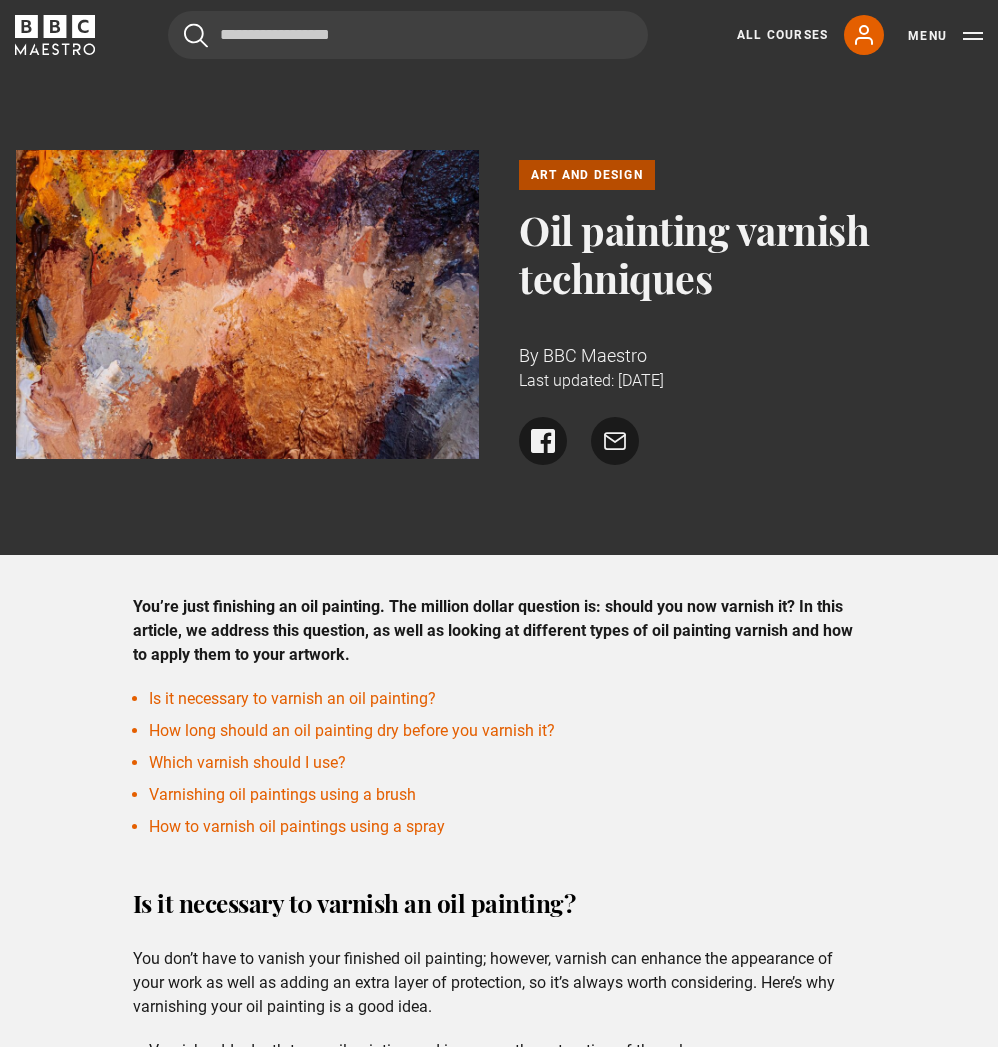 scroll, scrollTop: 0, scrollLeft: 0, axis: both 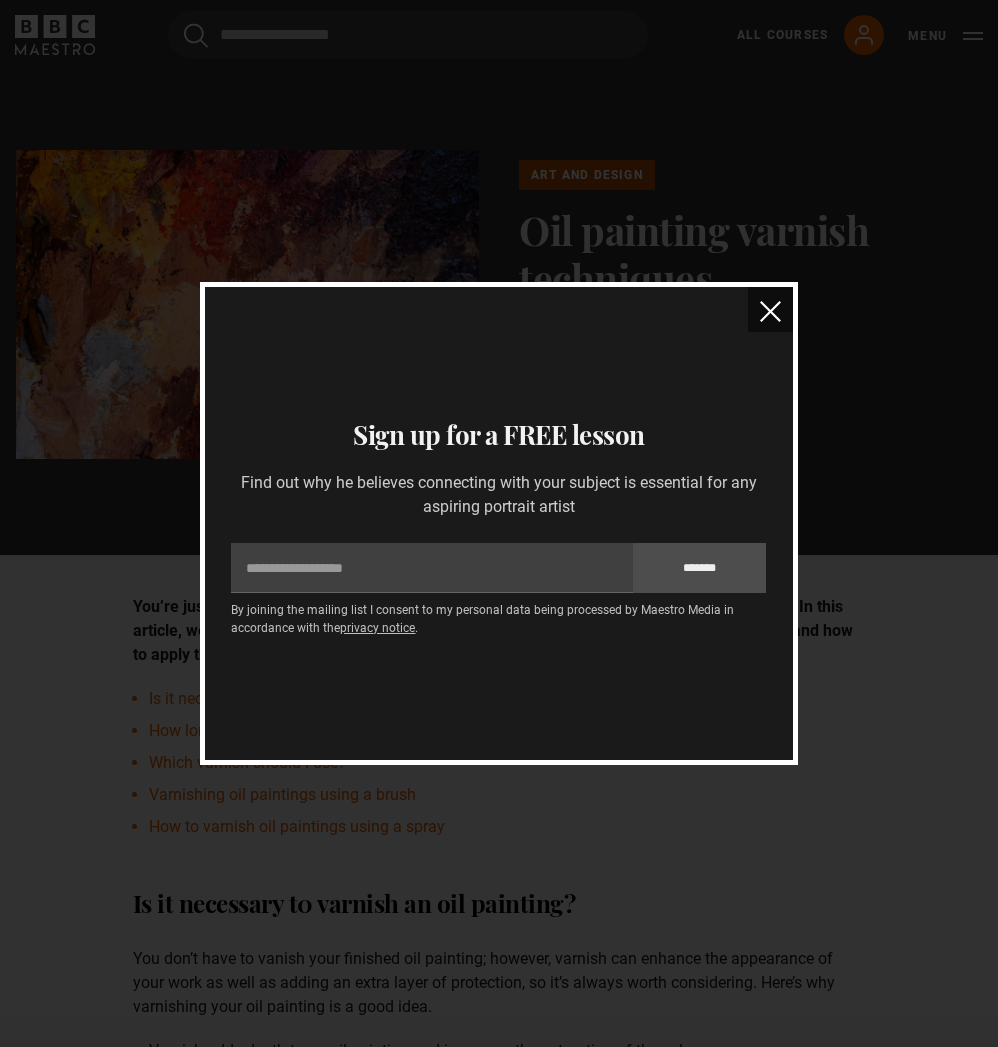 click at bounding box center [770, 311] 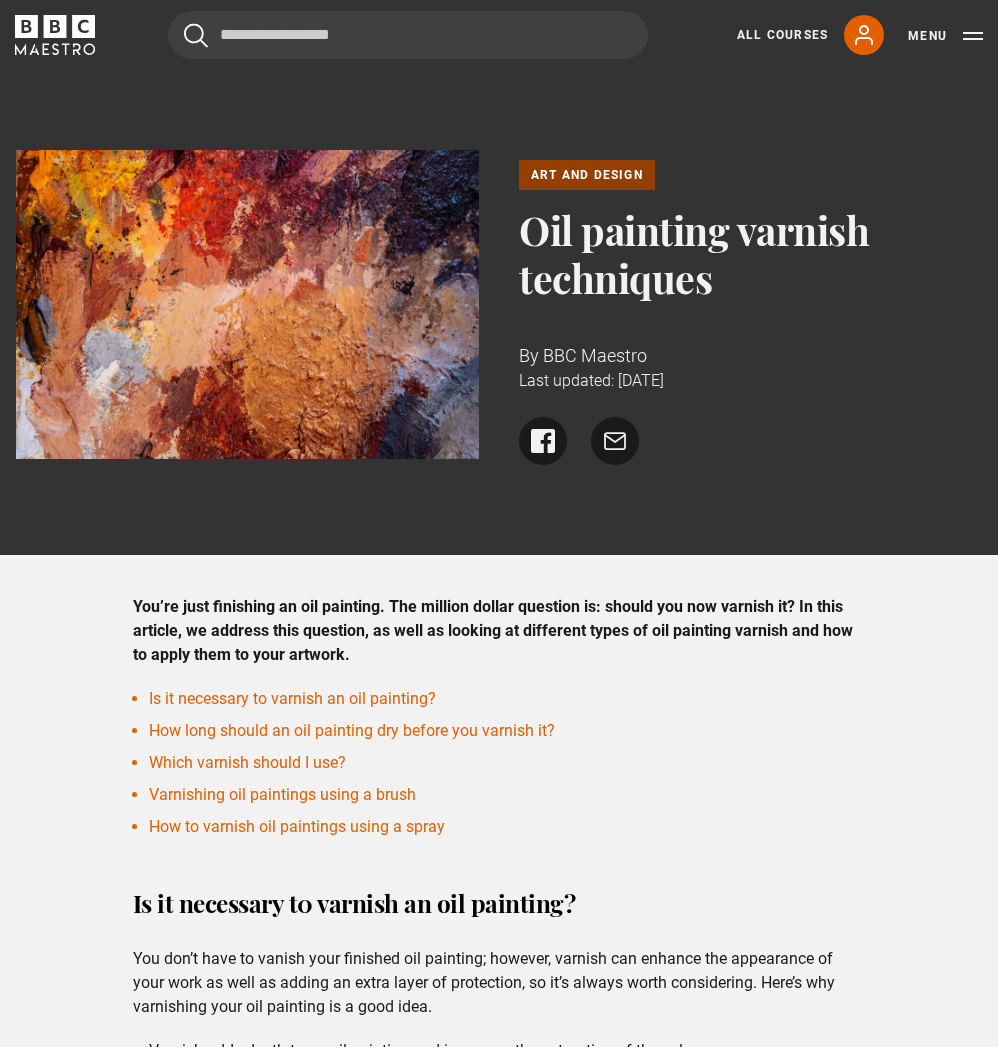 click on "Art and Design" at bounding box center (587, 175) 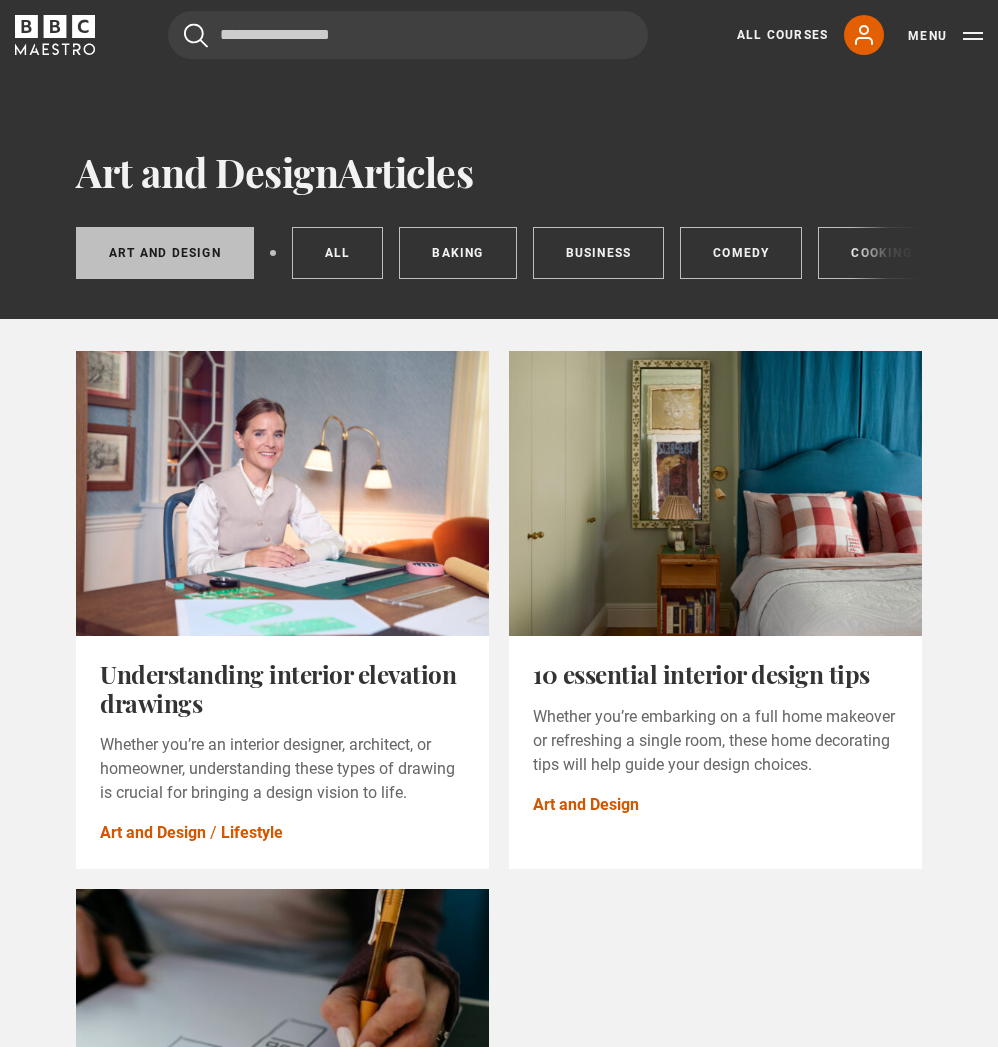 scroll, scrollTop: 0, scrollLeft: 0, axis: both 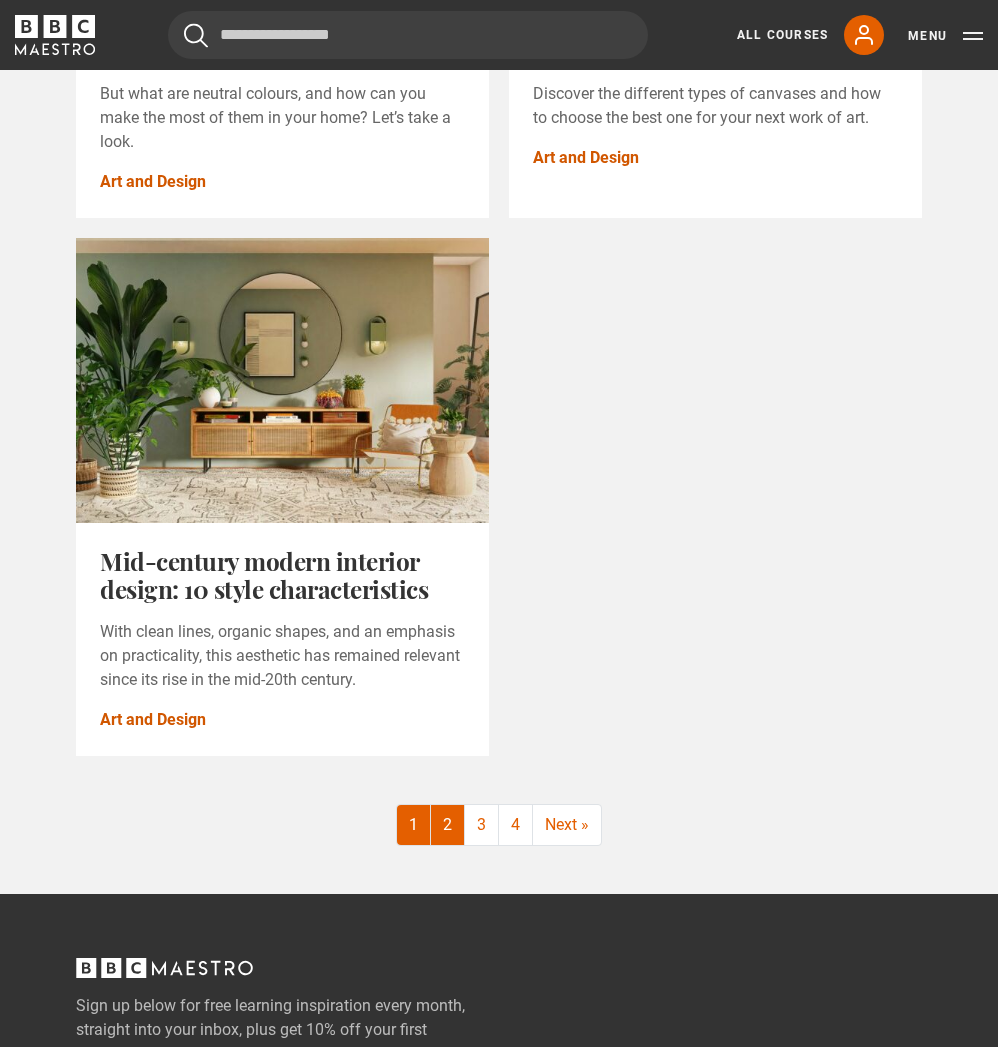 click on "2" at bounding box center [448, 825] 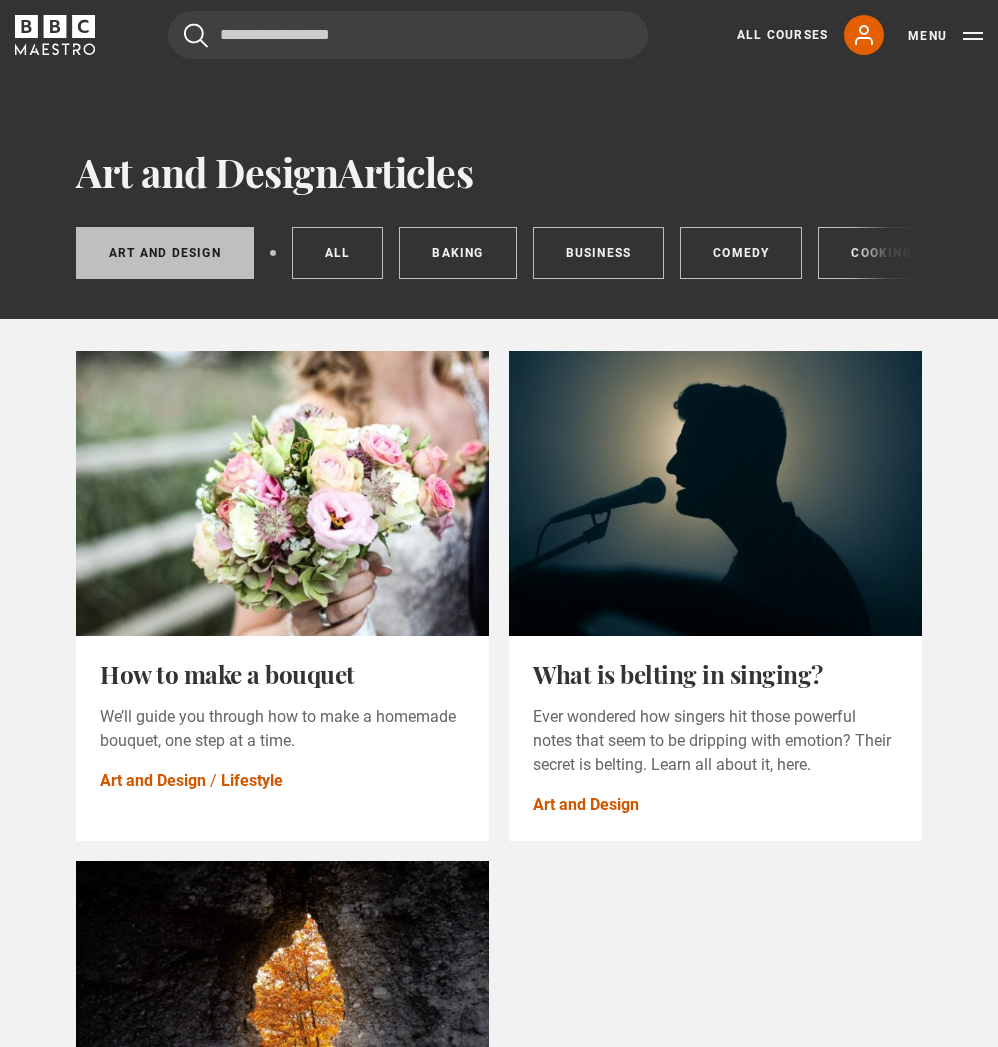 scroll, scrollTop: 0, scrollLeft: 0, axis: both 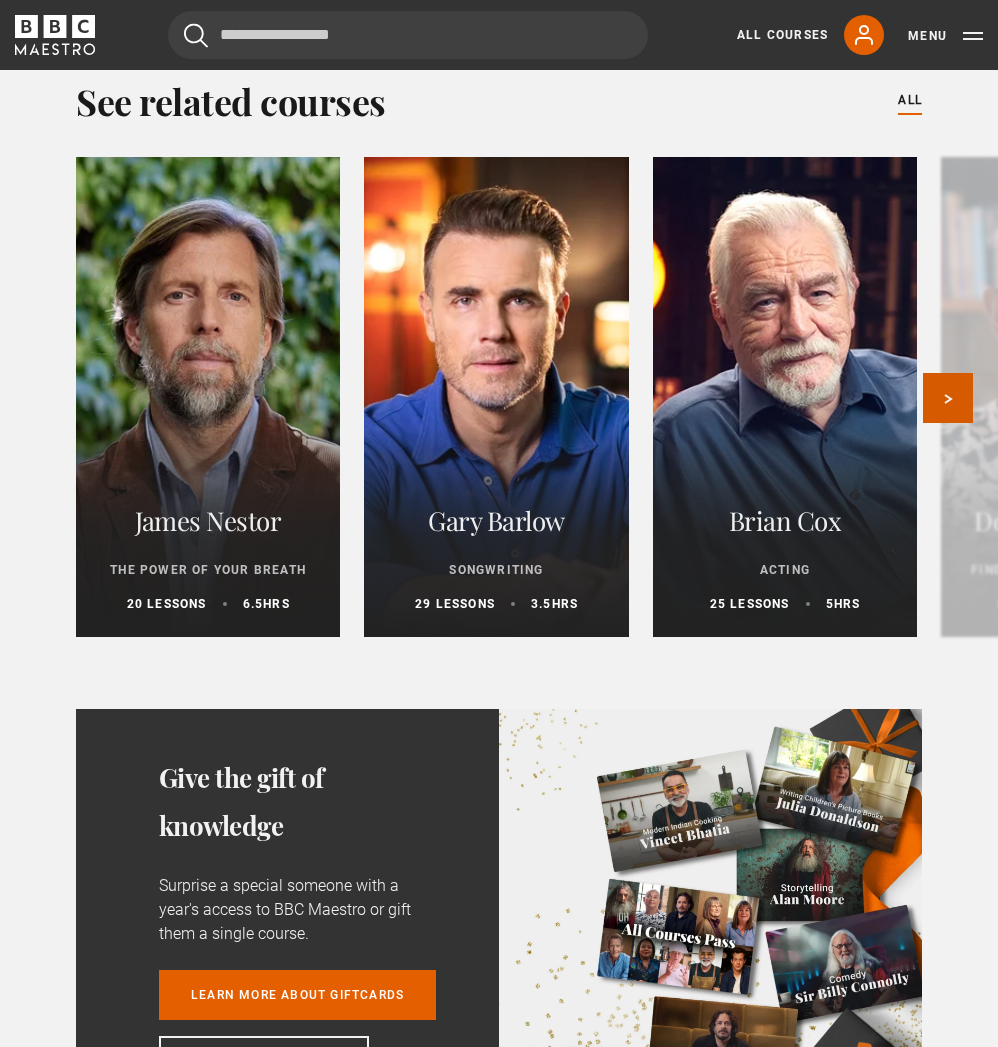 click on "Next" at bounding box center (948, 398) 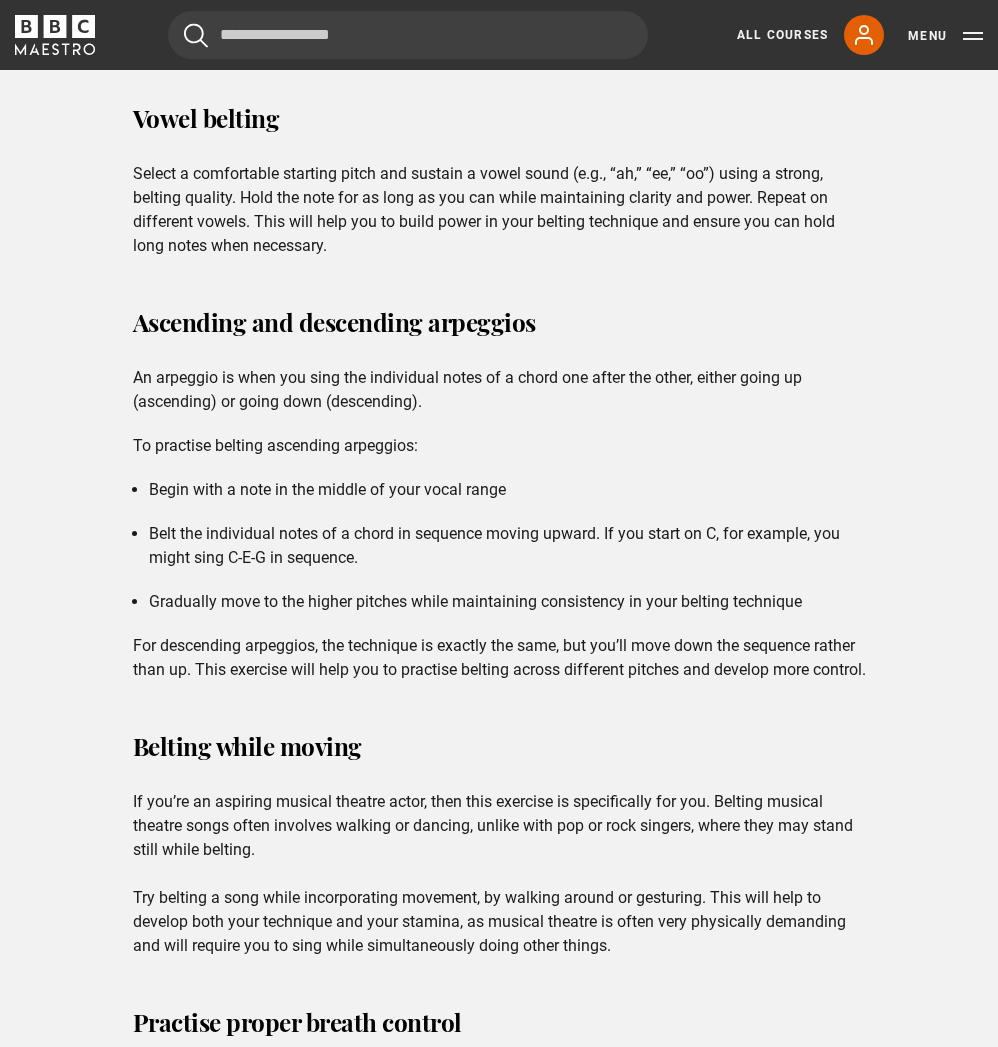 scroll, scrollTop: 2554, scrollLeft: 4, axis: both 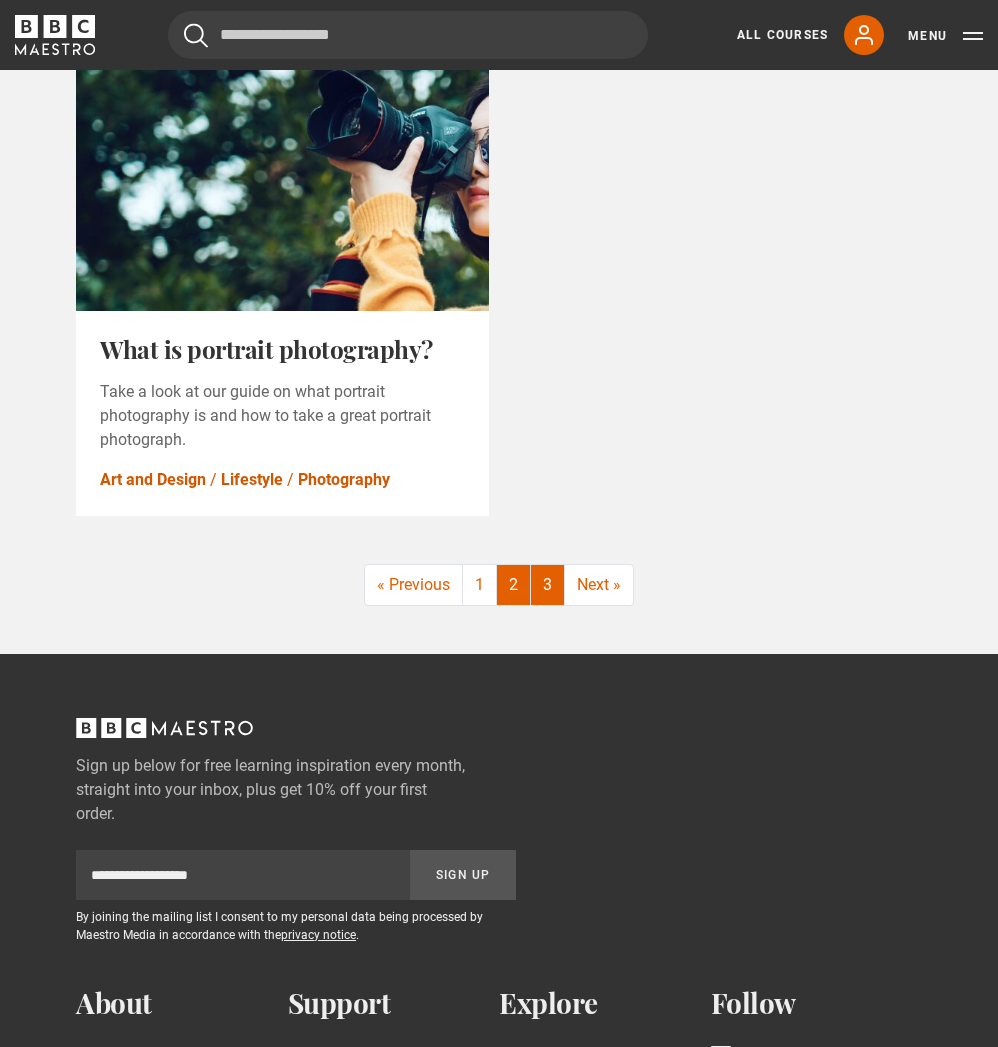 click on "3" at bounding box center [548, 585] 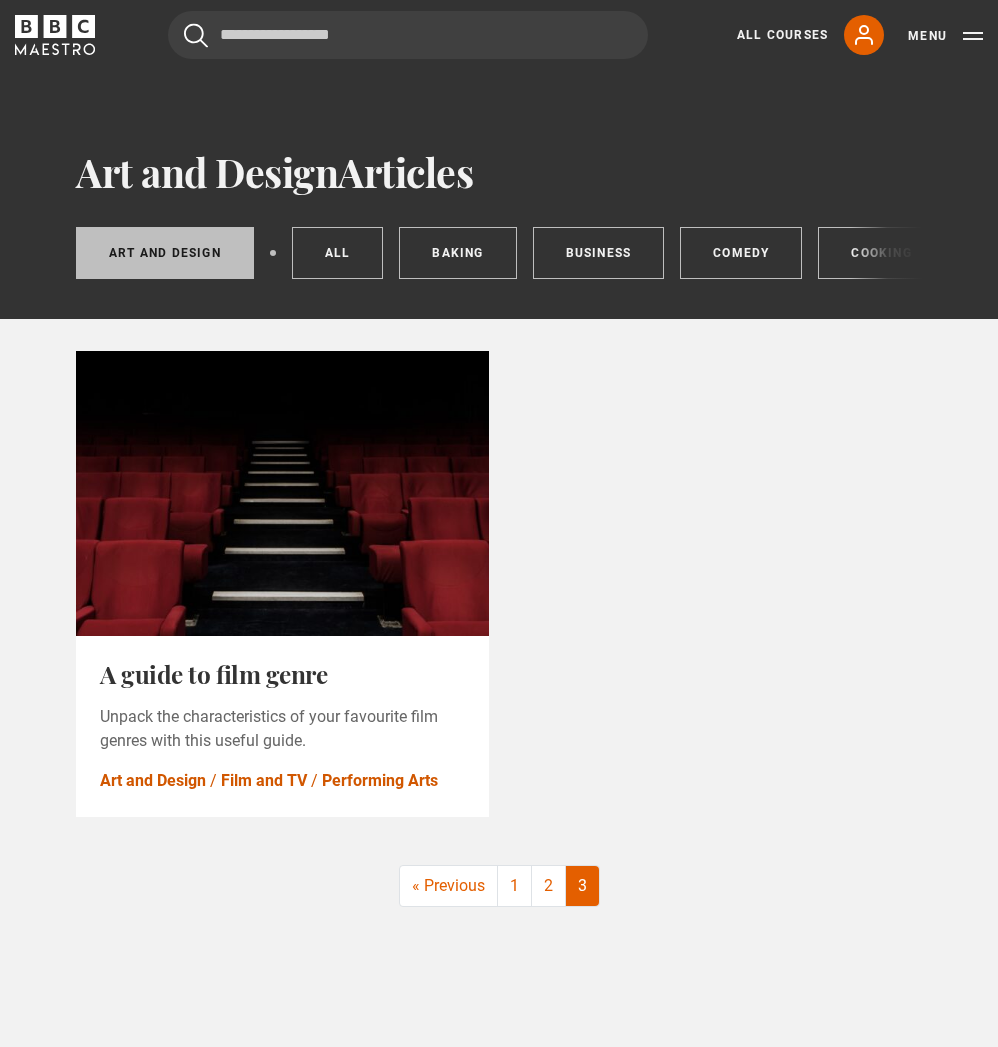 scroll, scrollTop: 0, scrollLeft: 0, axis: both 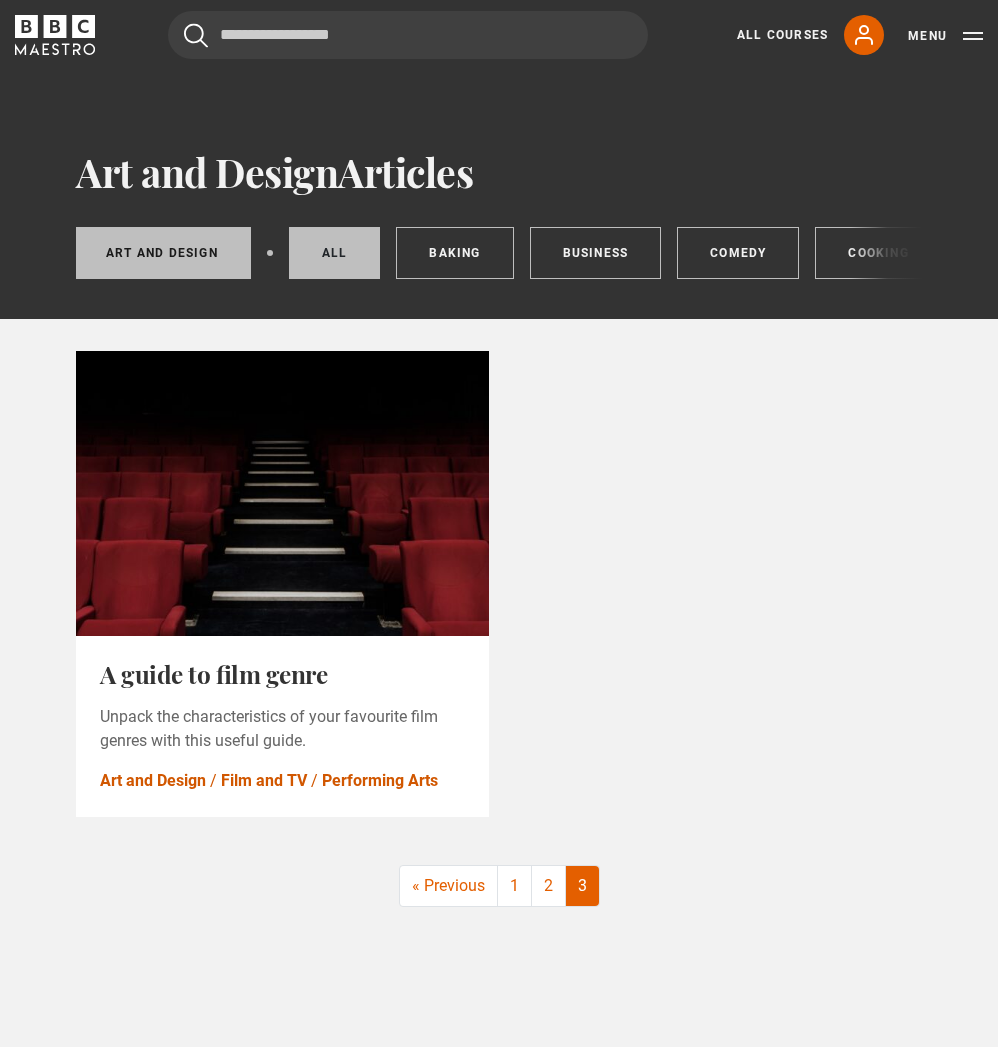 click on "All" at bounding box center [335, 253] 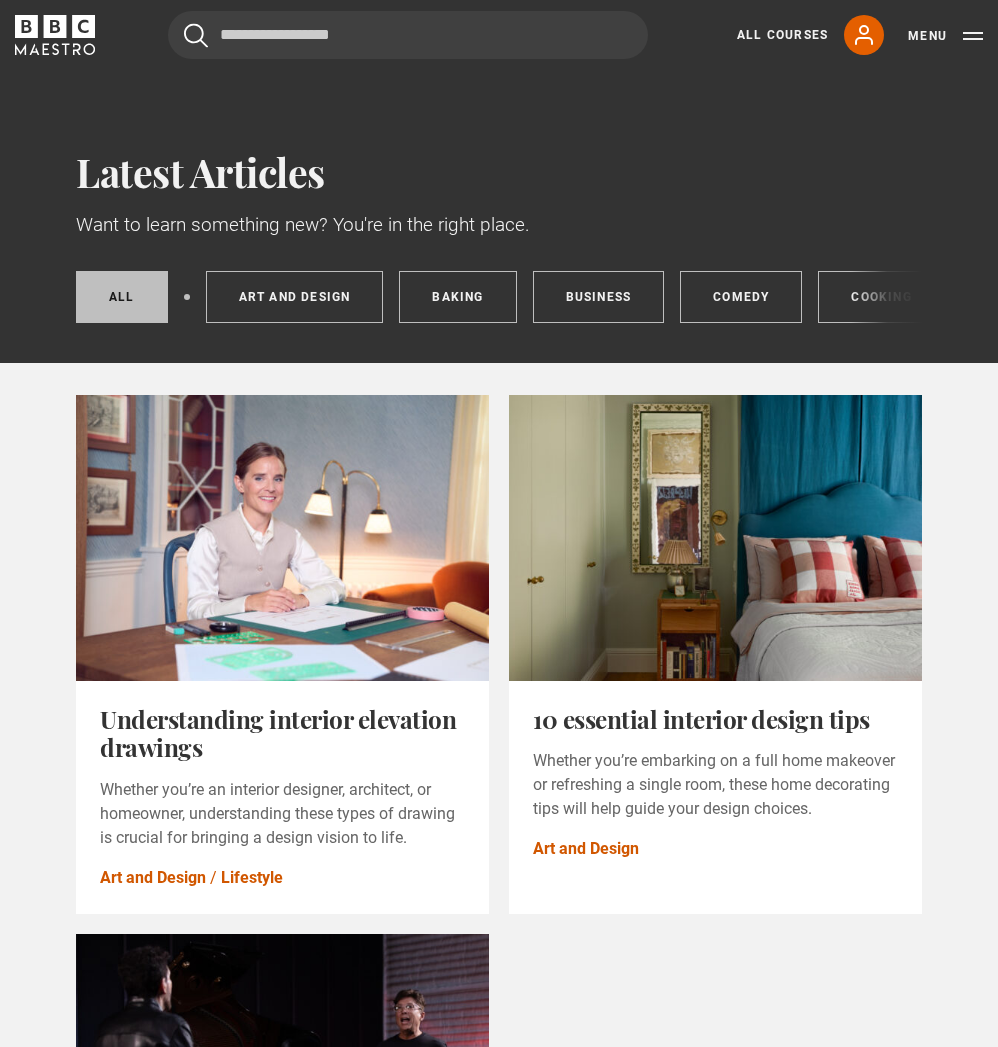 scroll, scrollTop: 0, scrollLeft: 0, axis: both 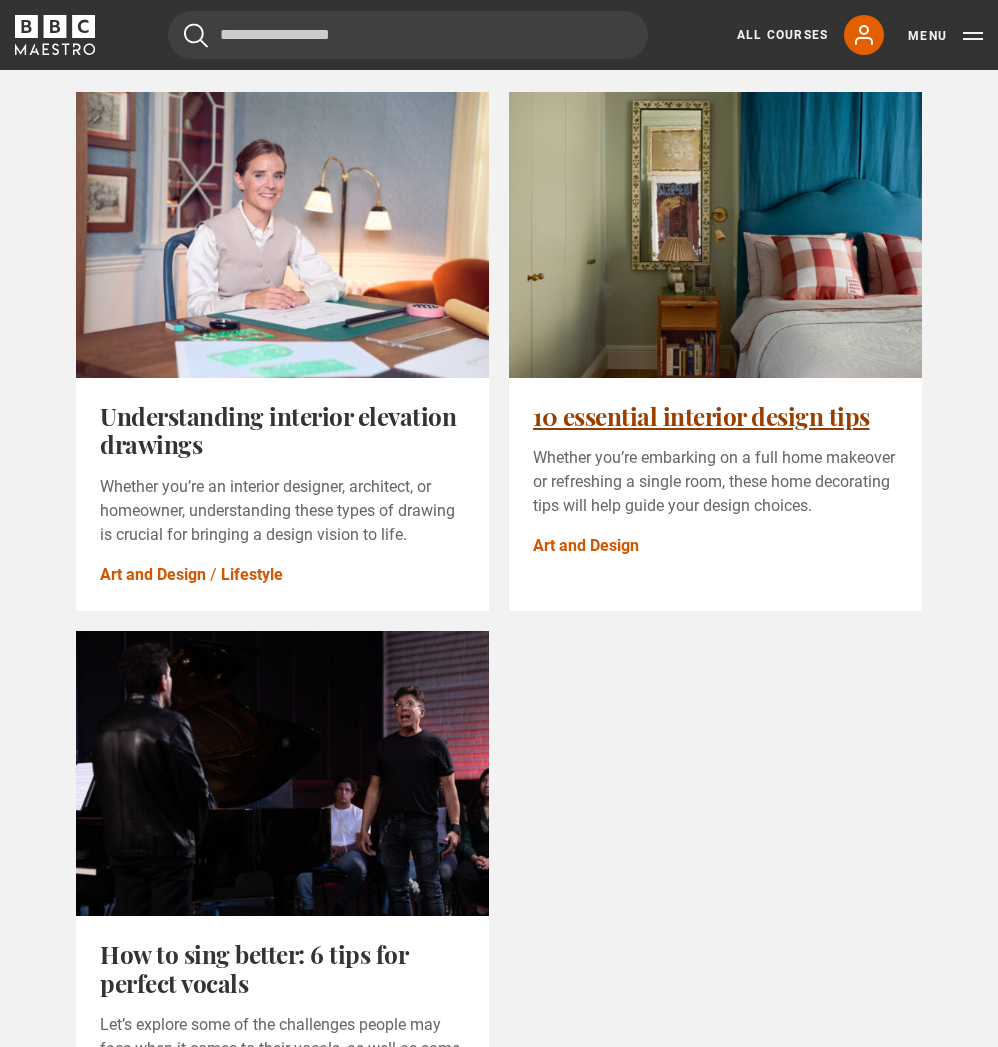 click on "10 essential interior design tips" at bounding box center (701, 416) 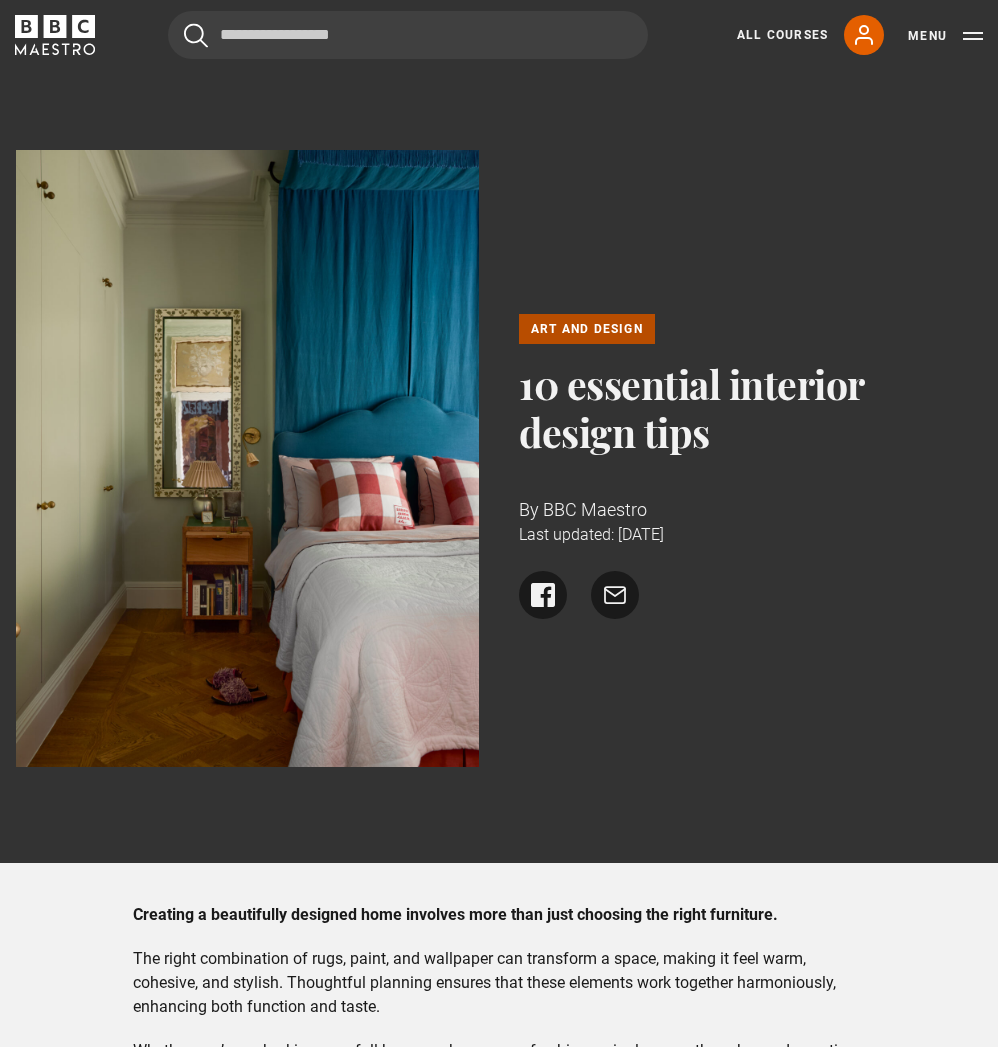 scroll, scrollTop: 0, scrollLeft: 0, axis: both 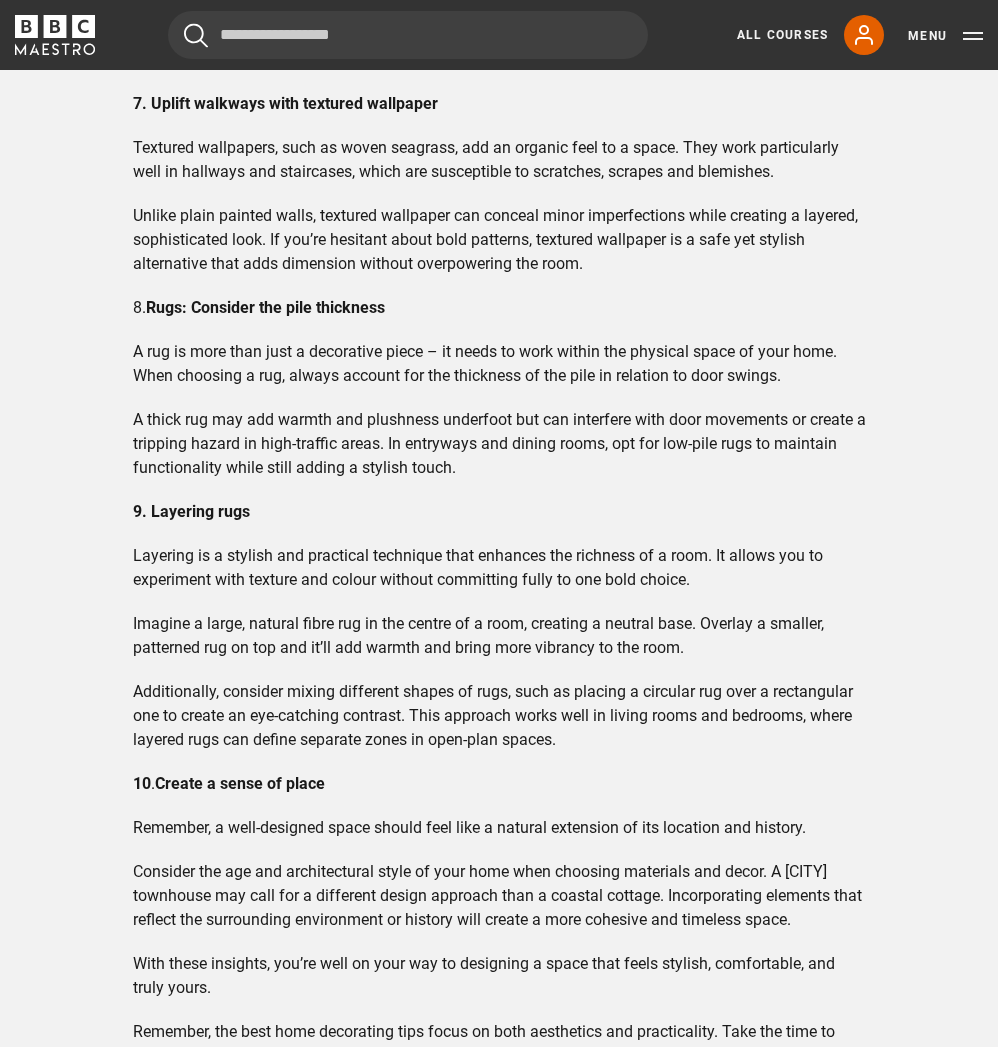 click 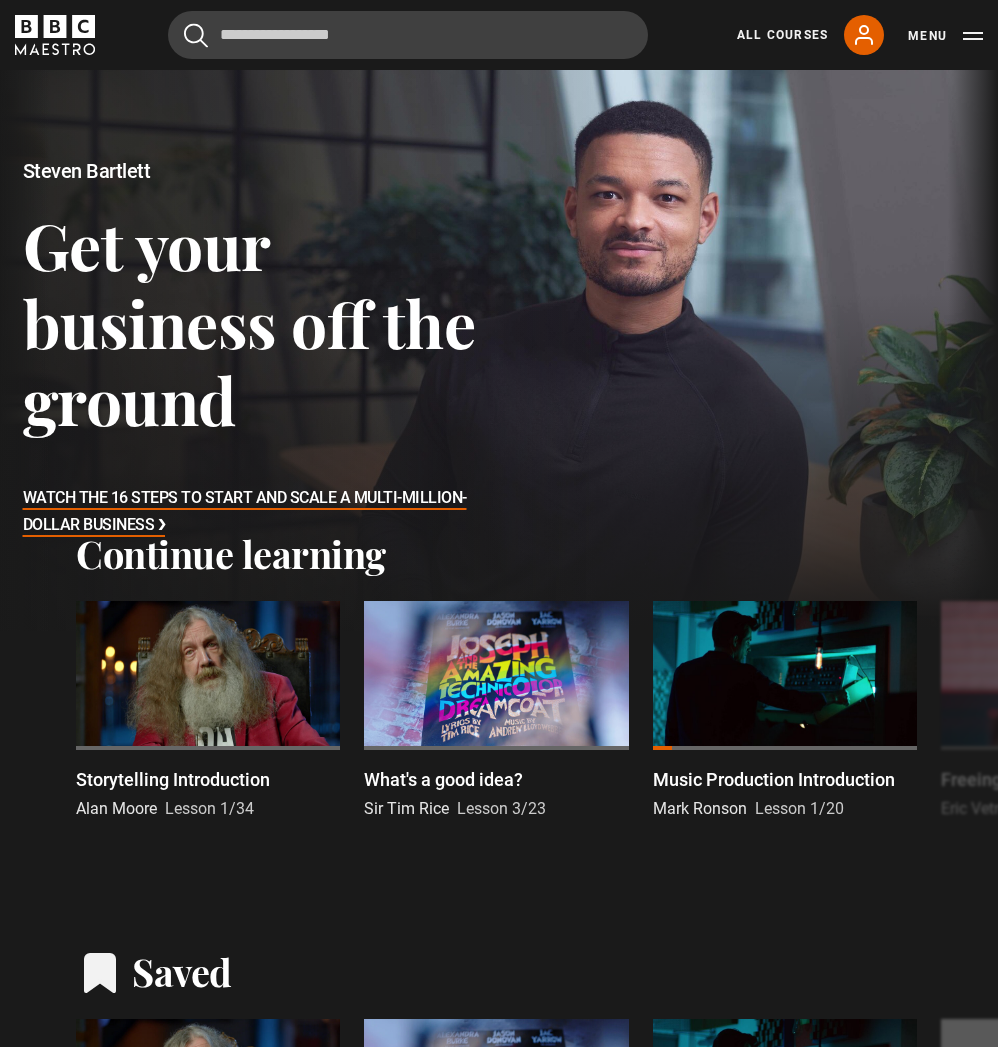 scroll, scrollTop: 0, scrollLeft: 0, axis: both 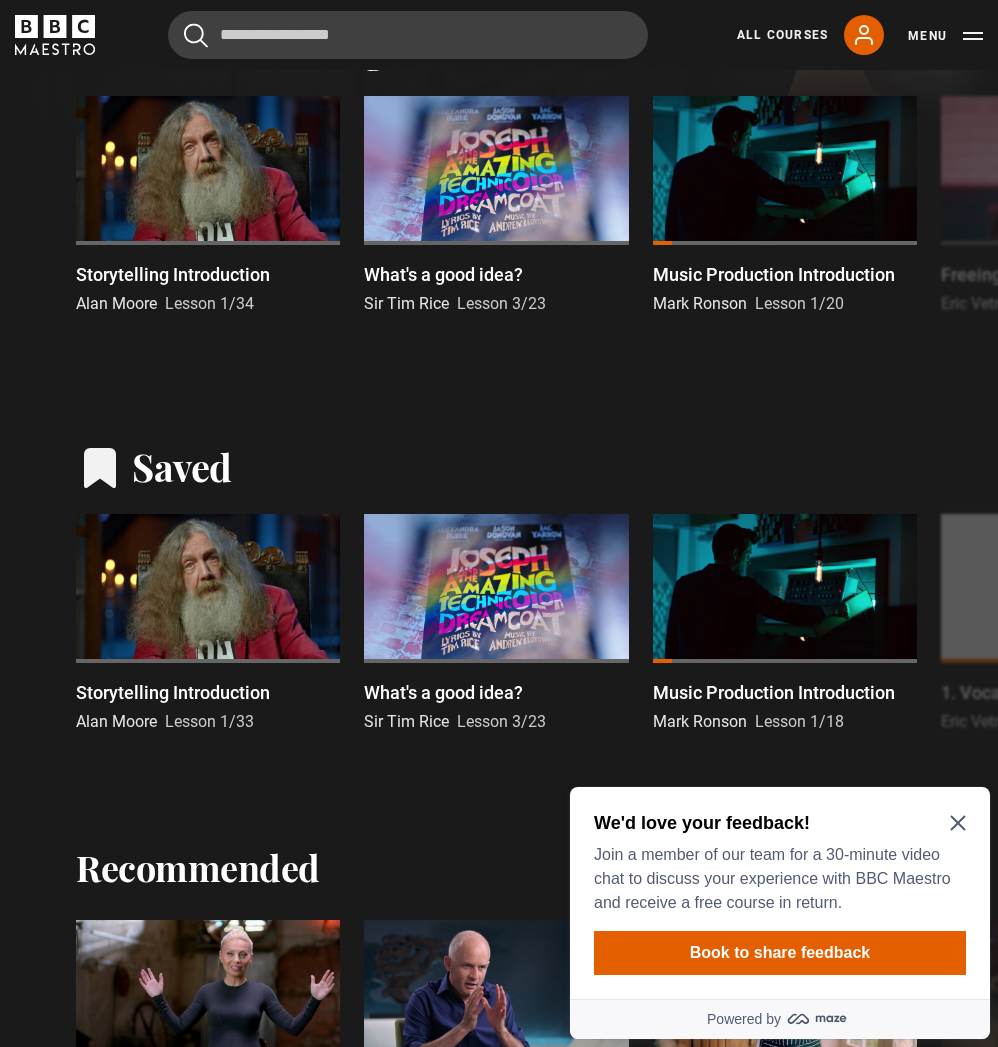 click 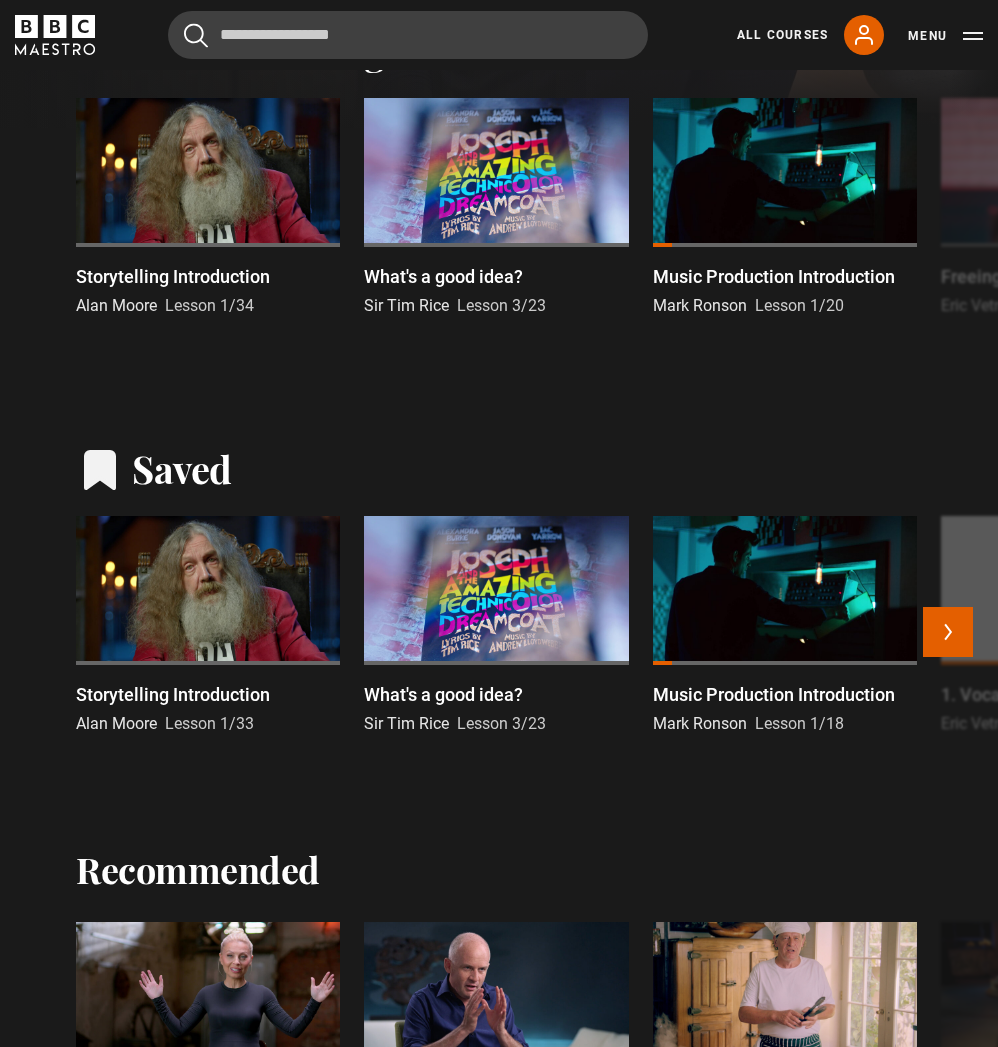 click at bounding box center (785, 590) 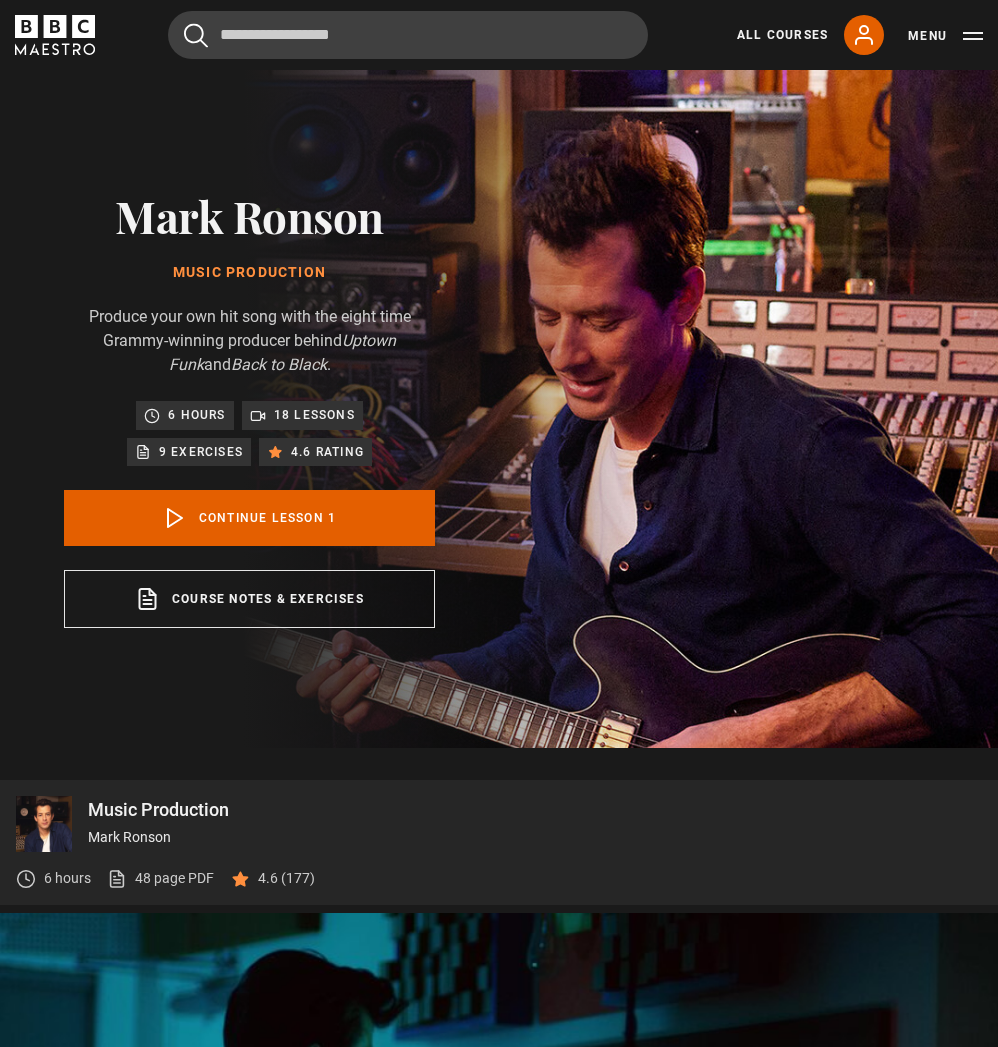 scroll, scrollTop: 746, scrollLeft: 0, axis: vertical 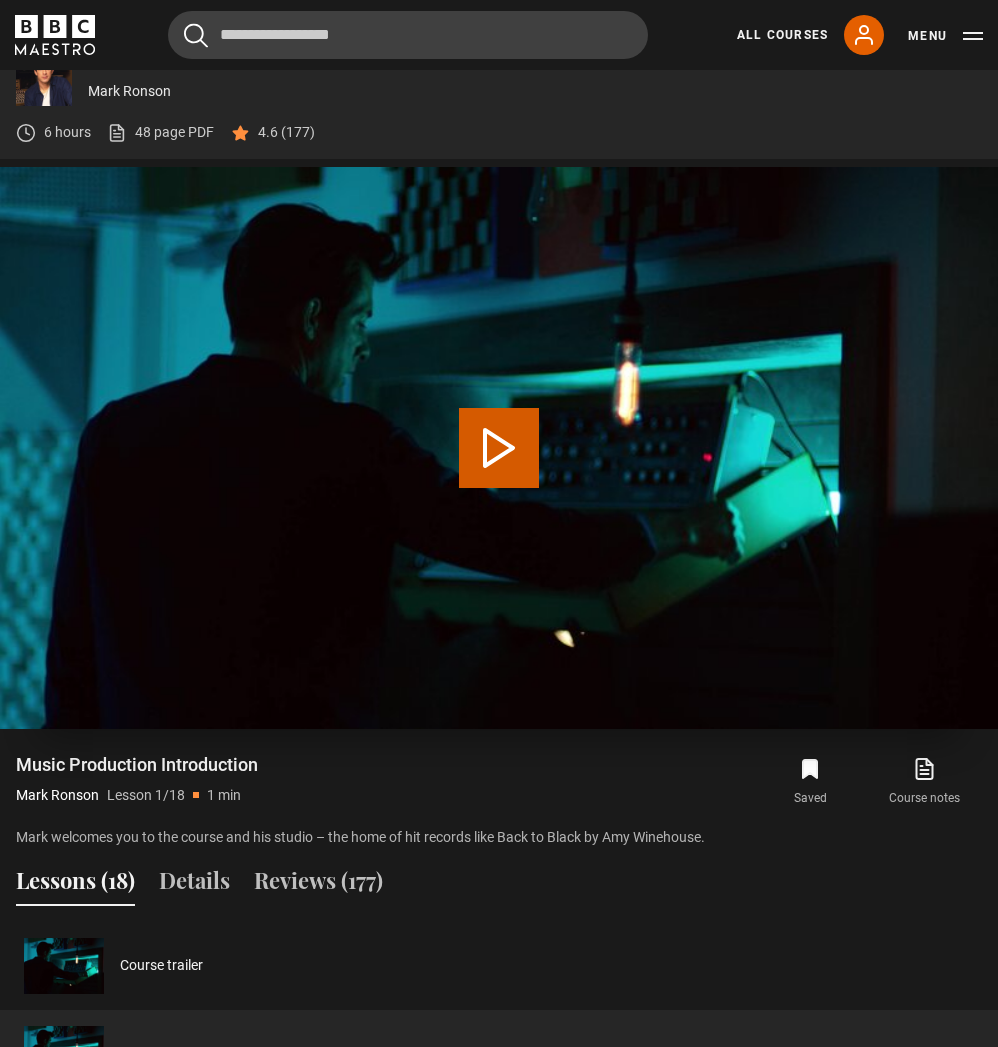 click on "Play Lesson Music Production Introduction" at bounding box center [499, 448] 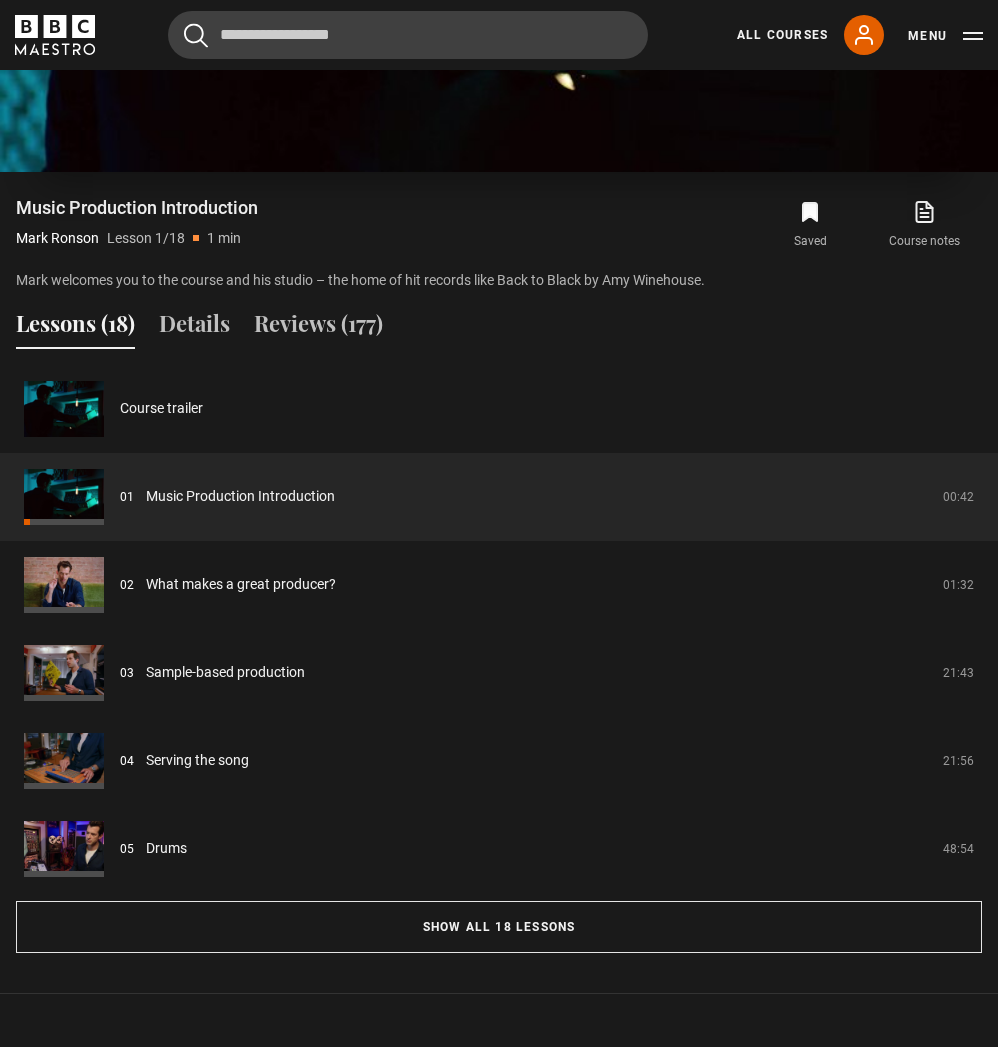 scroll, scrollTop: 1304, scrollLeft: 2, axis: both 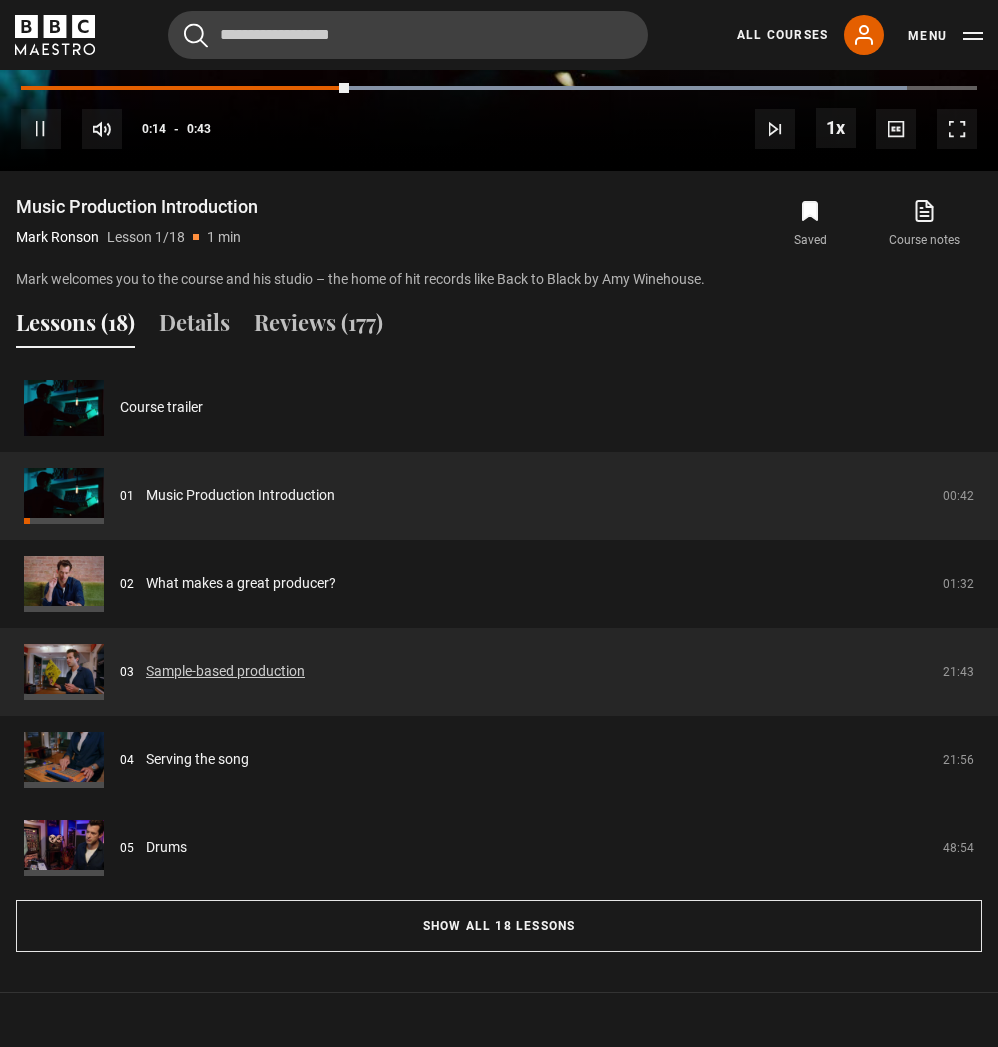 click on "Sample-based production" at bounding box center (225, 671) 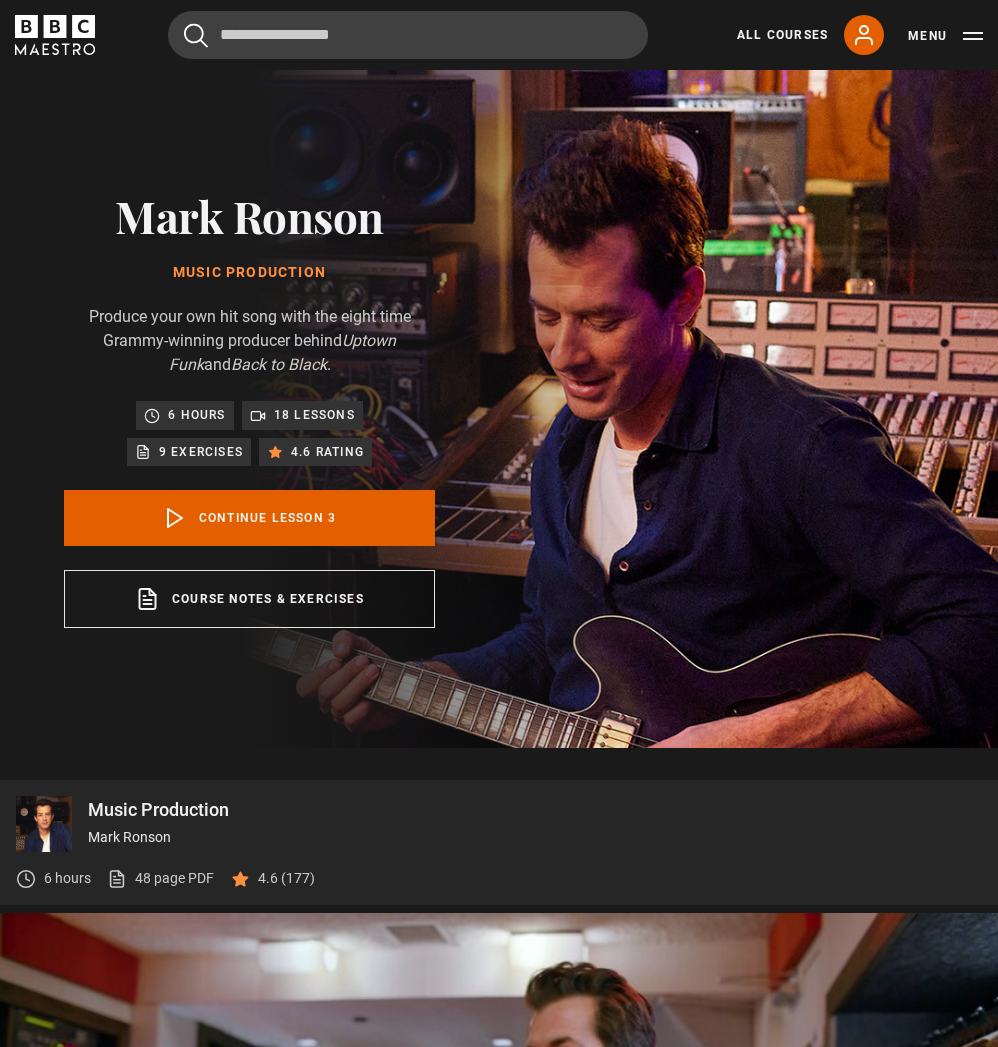 scroll, scrollTop: 746, scrollLeft: 0, axis: vertical 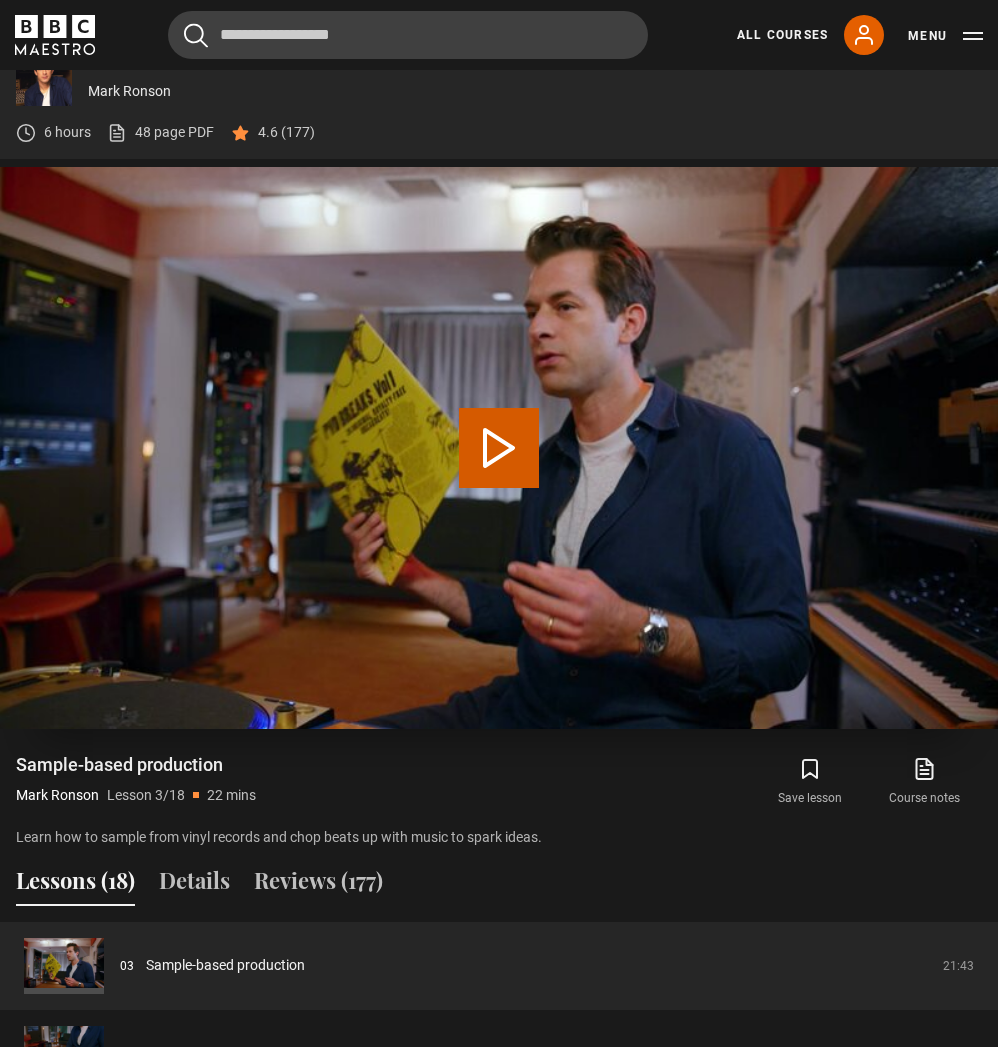 click on "Play Lesson Sample-based production" at bounding box center (499, 448) 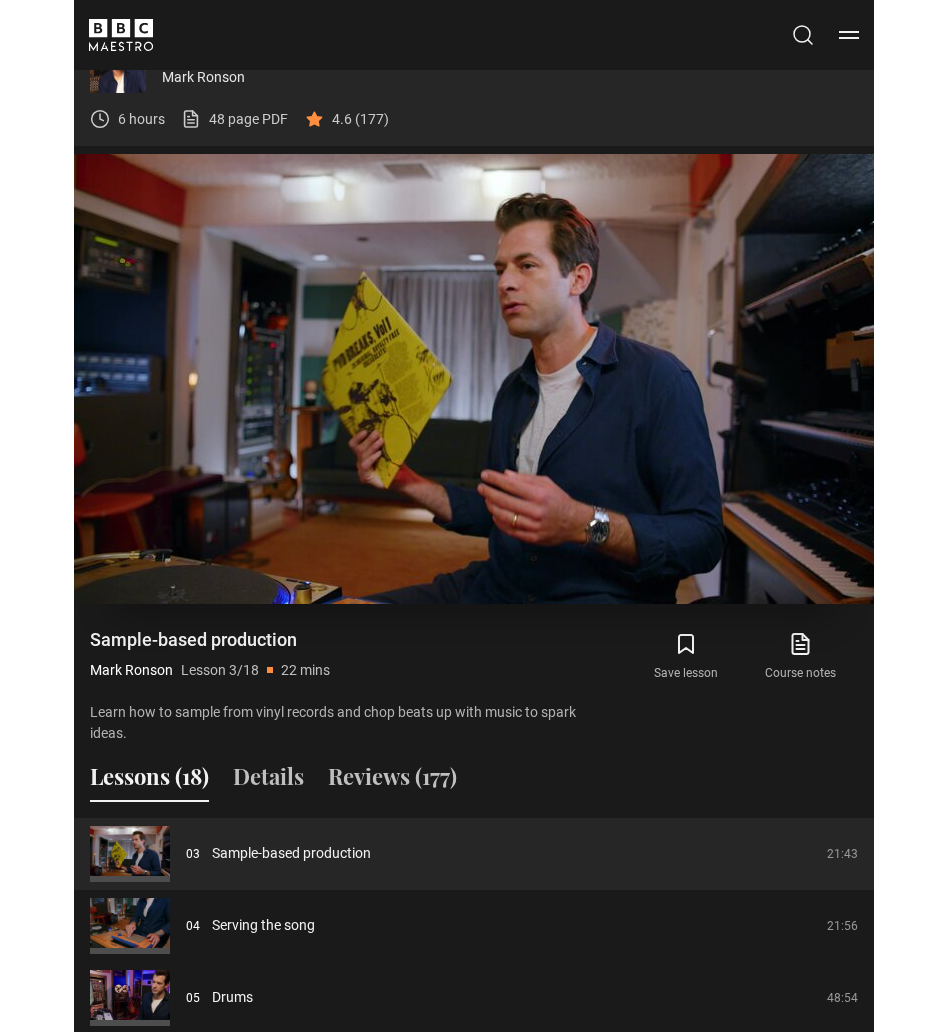 scroll, scrollTop: 1195, scrollLeft: 1, axis: both 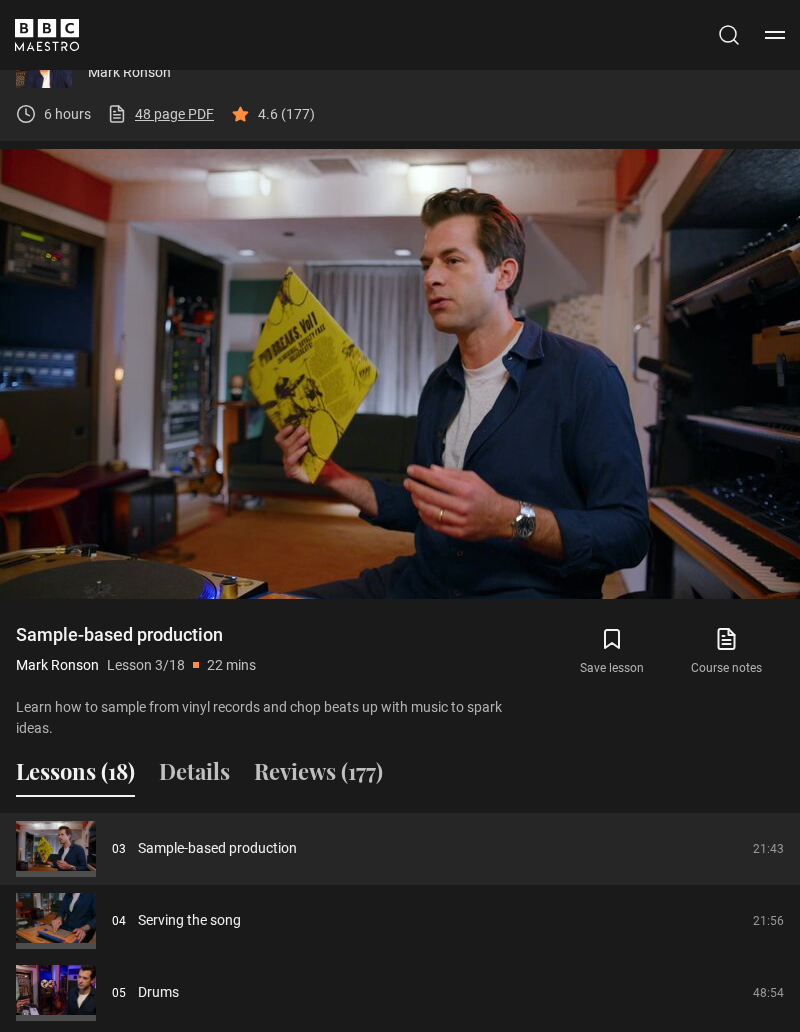 click on "48 page PDF
(opens in new tab)" at bounding box center (160, 114) 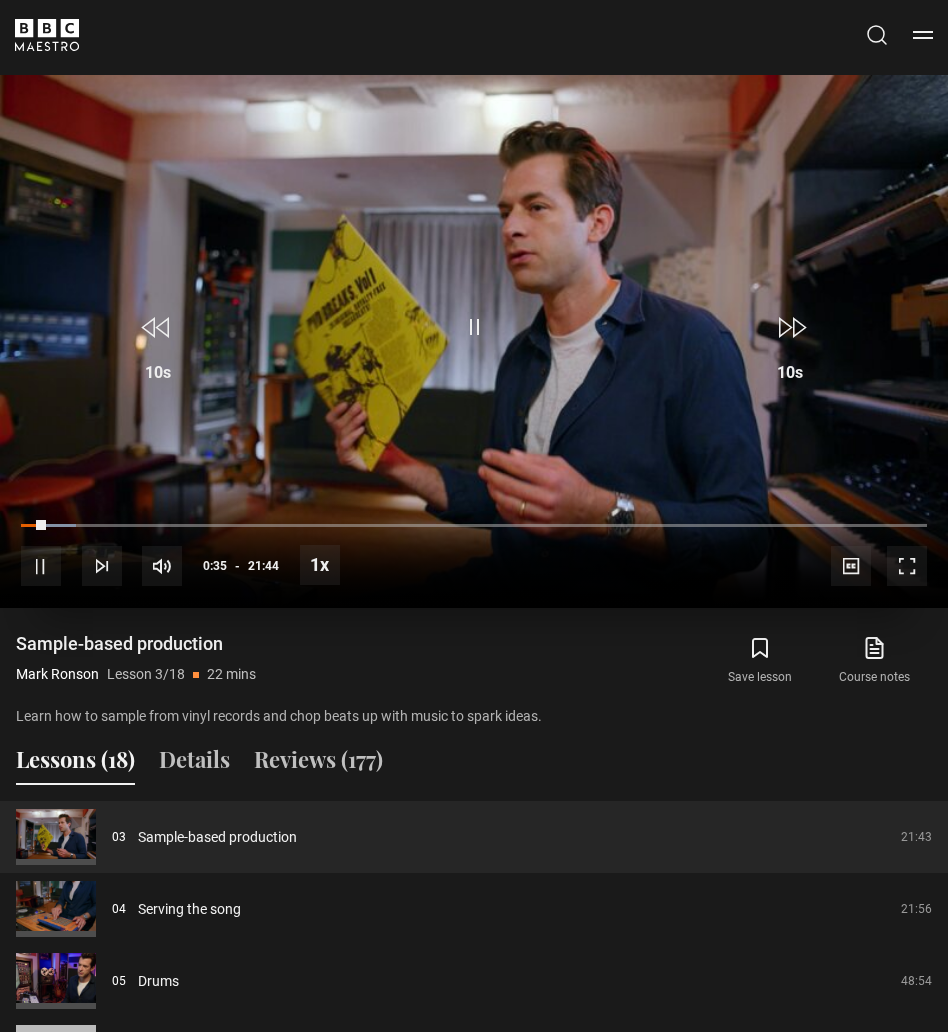 scroll, scrollTop: 1418, scrollLeft: 1, axis: both 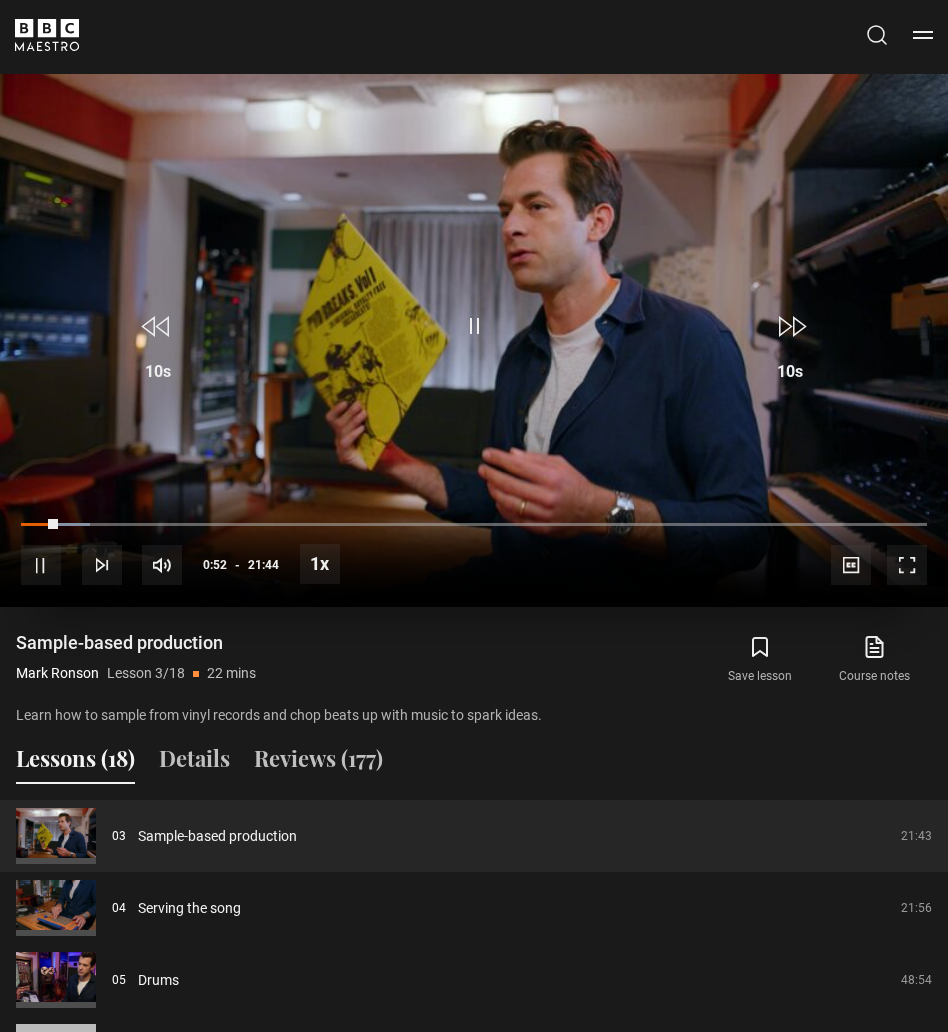 click at bounding box center (41, 565) 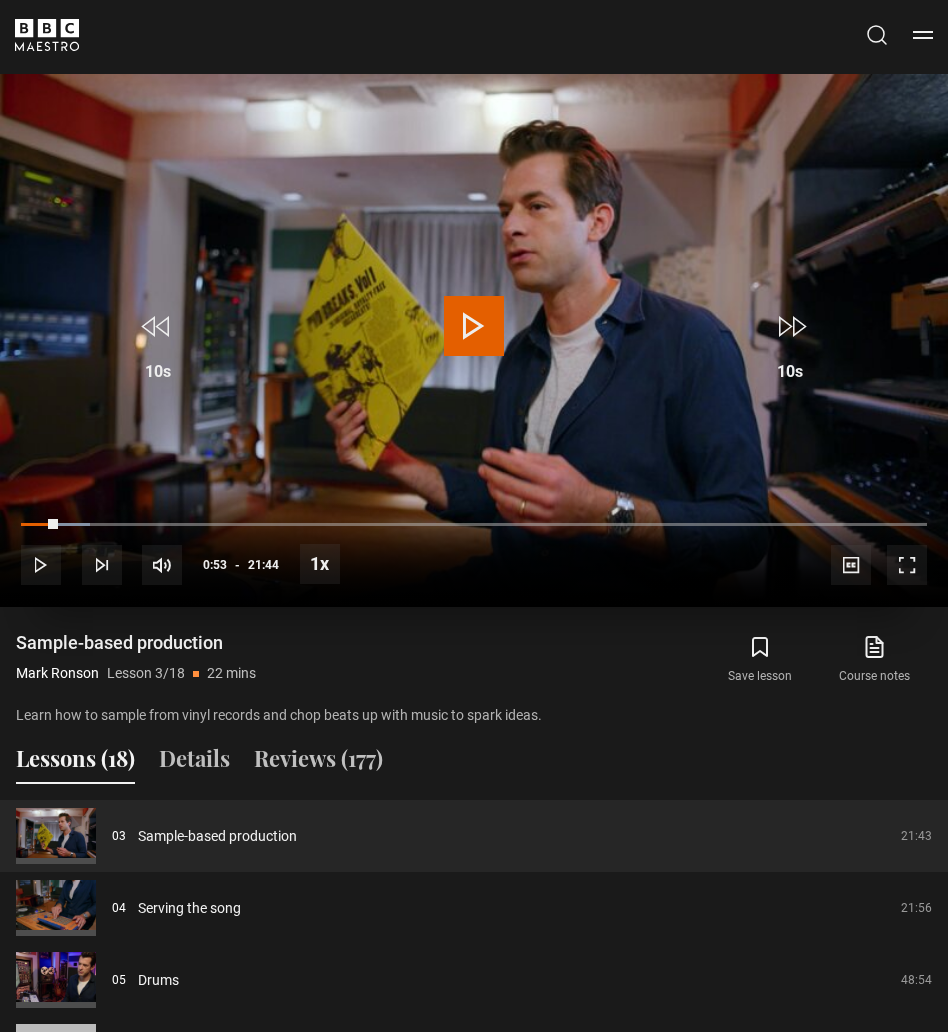 click at bounding box center [474, 326] 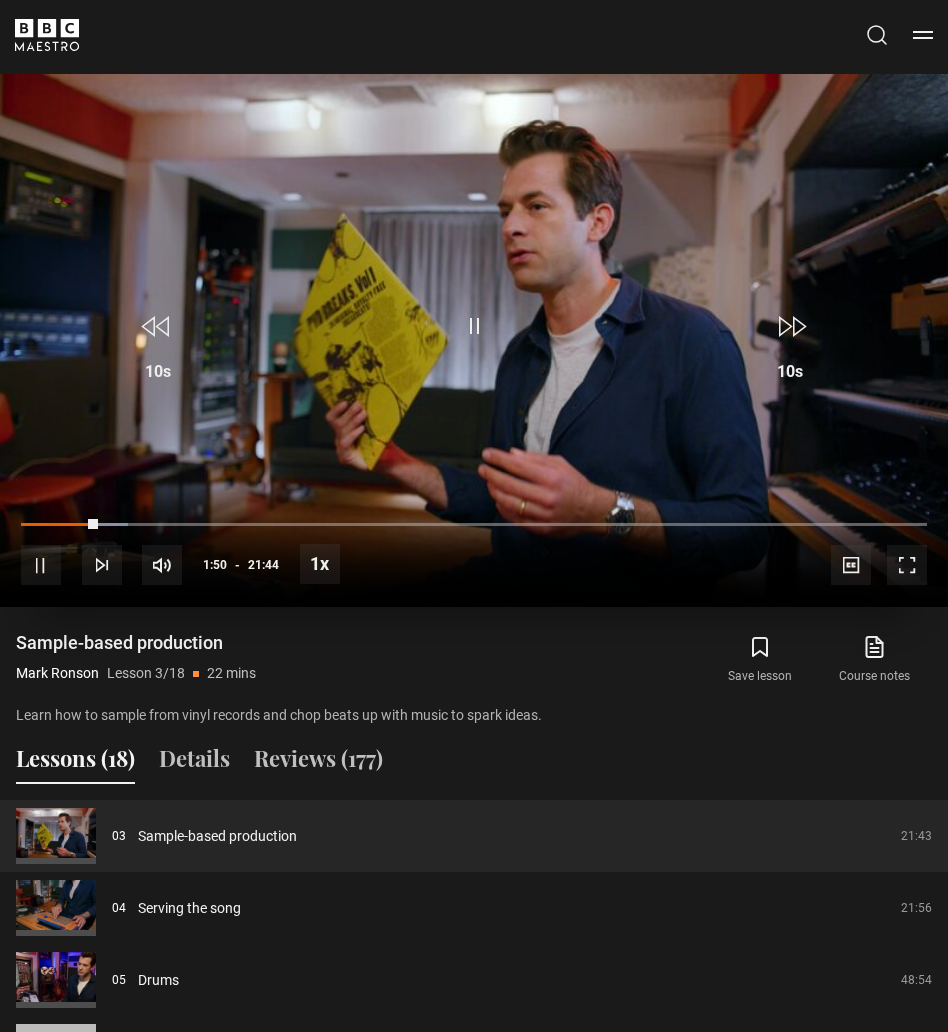 click at bounding box center [474, 326] 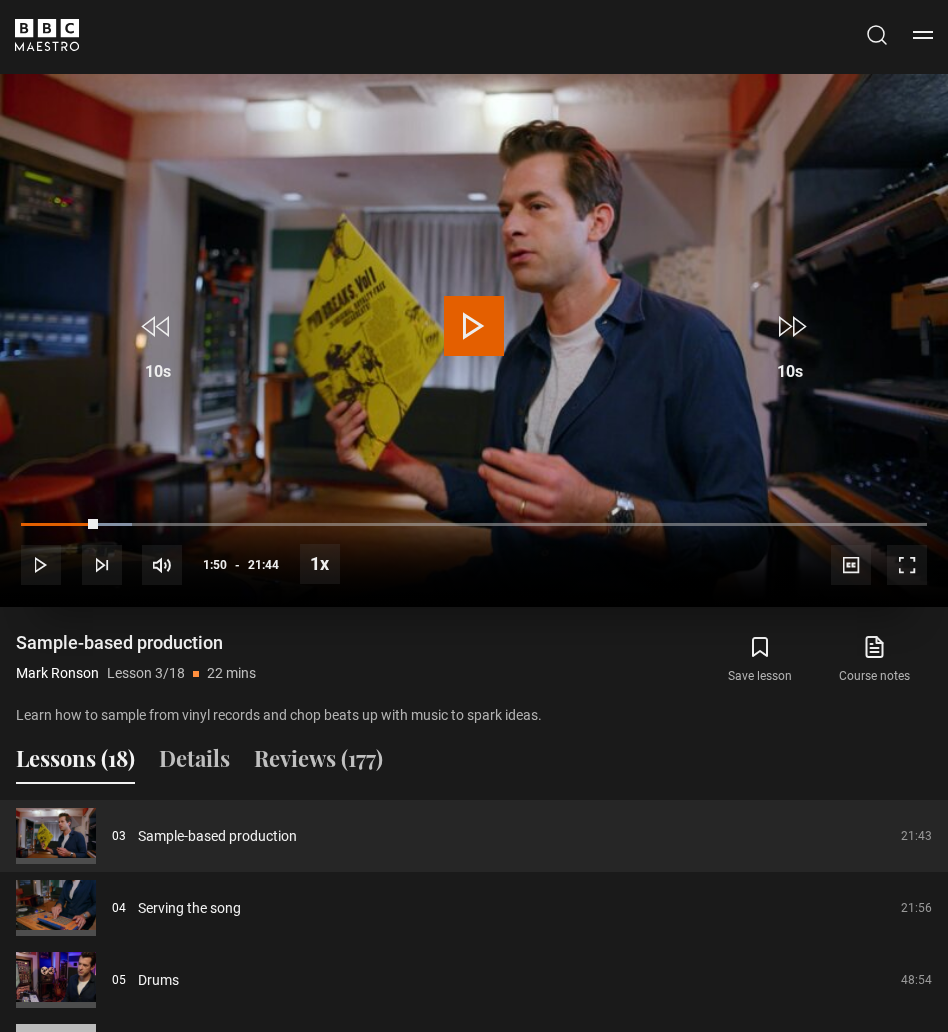 click at bounding box center (474, 326) 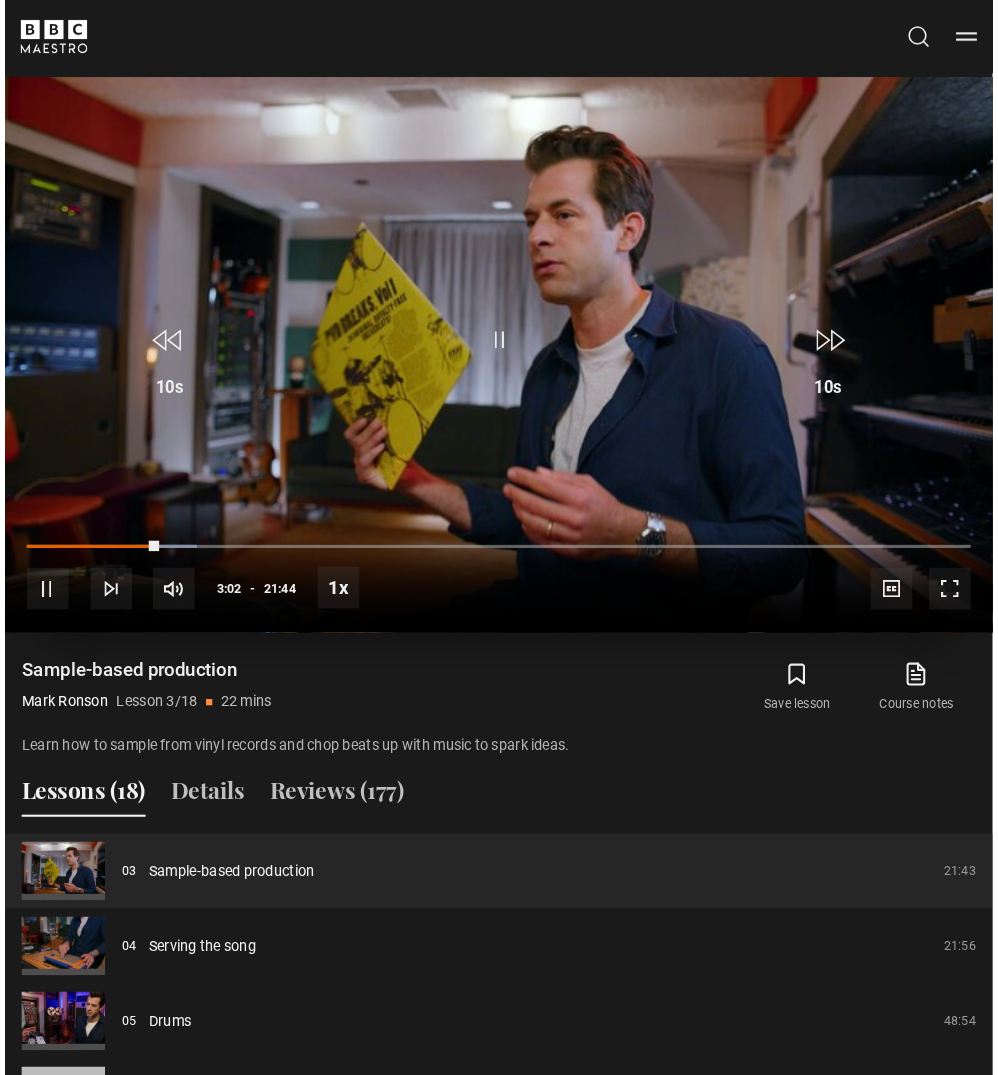 scroll, scrollTop: 1418, scrollLeft: 4, axis: both 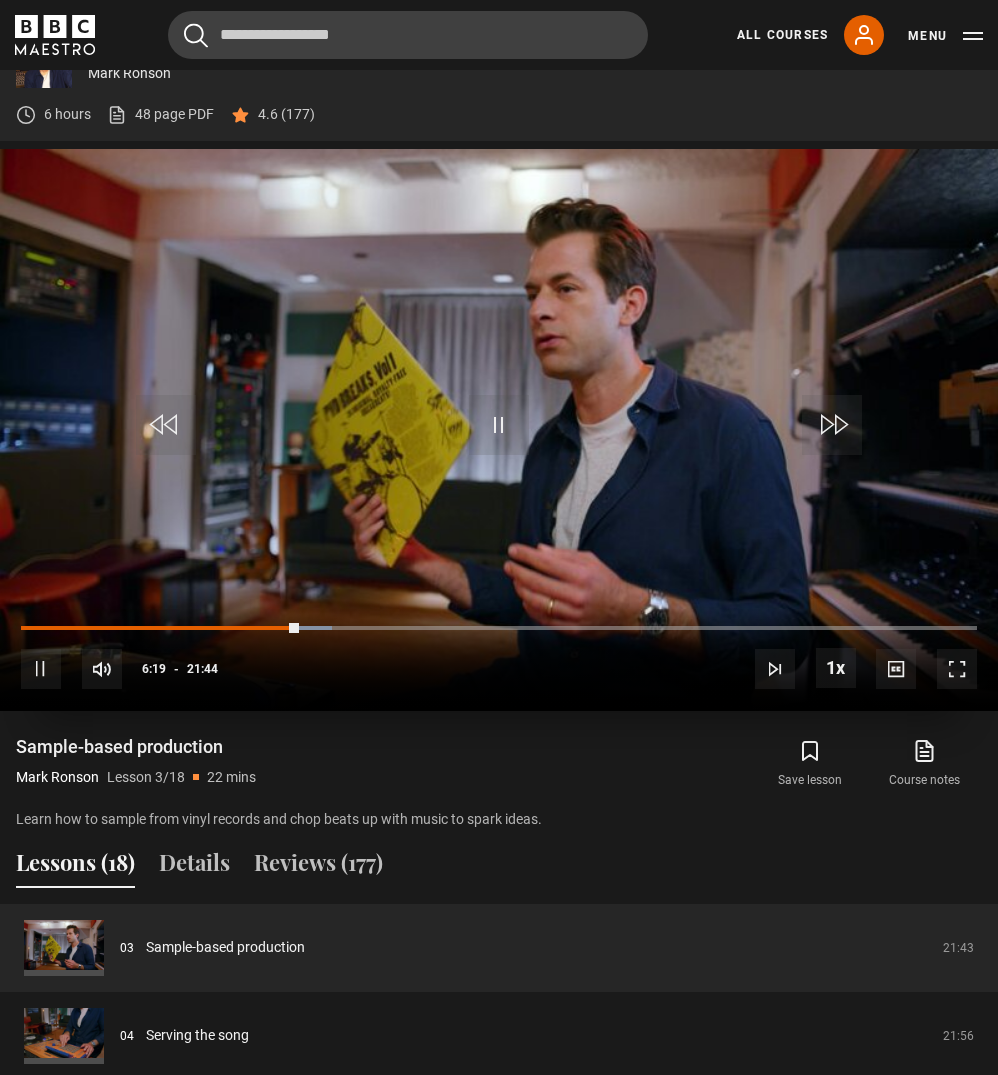 click on "10s Skip Back 10 seconds Pause 10s Skip Forward 10 seconds Loaded :  32.57% 07:41 06:19 Pause Mute Current Time  6:19 - Duration  21:44
[PERSON]
Lesson 3
Sample-based production
1x Playback Rate 2x 1.5x 1x , selected 0.5x Captions captions off , selected English  Captions" at bounding box center [499, 655] 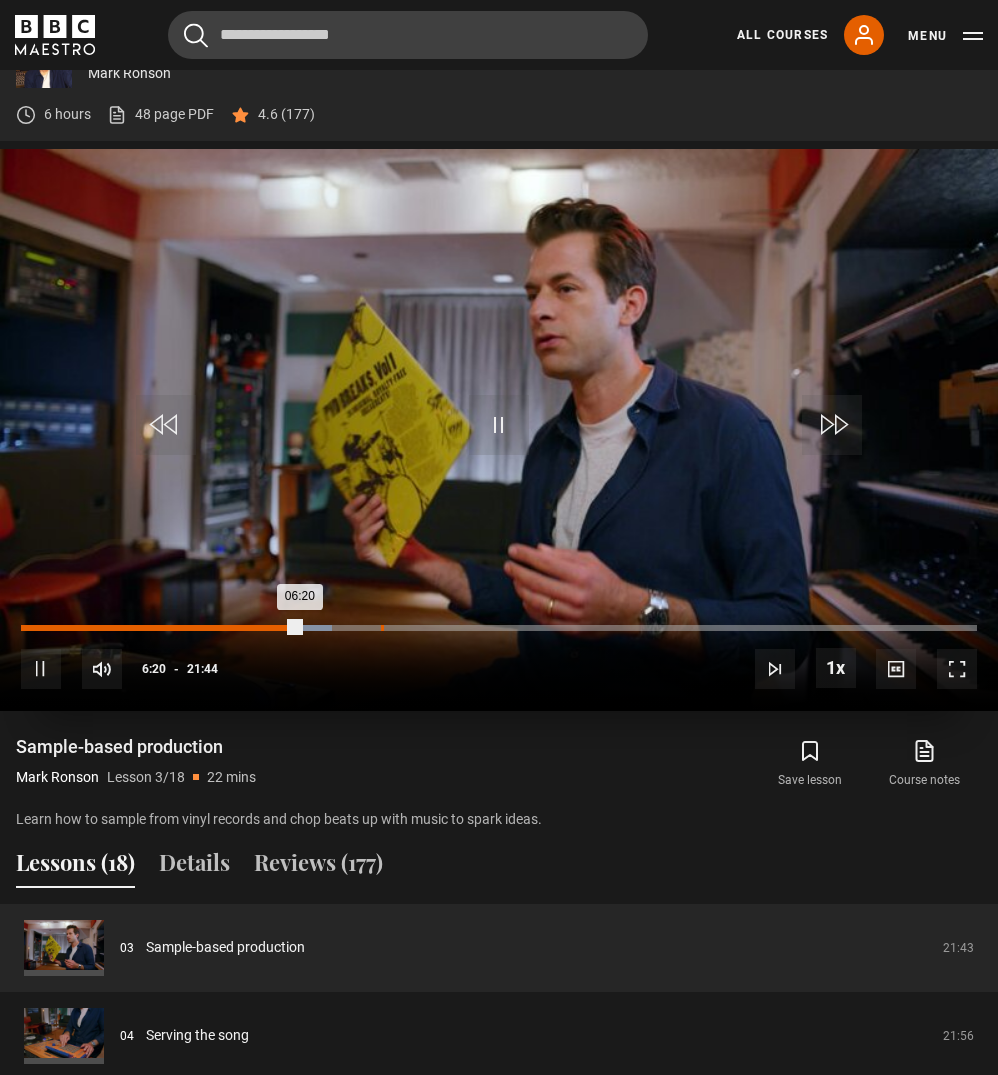 scroll, scrollTop: 759, scrollLeft: 6, axis: both 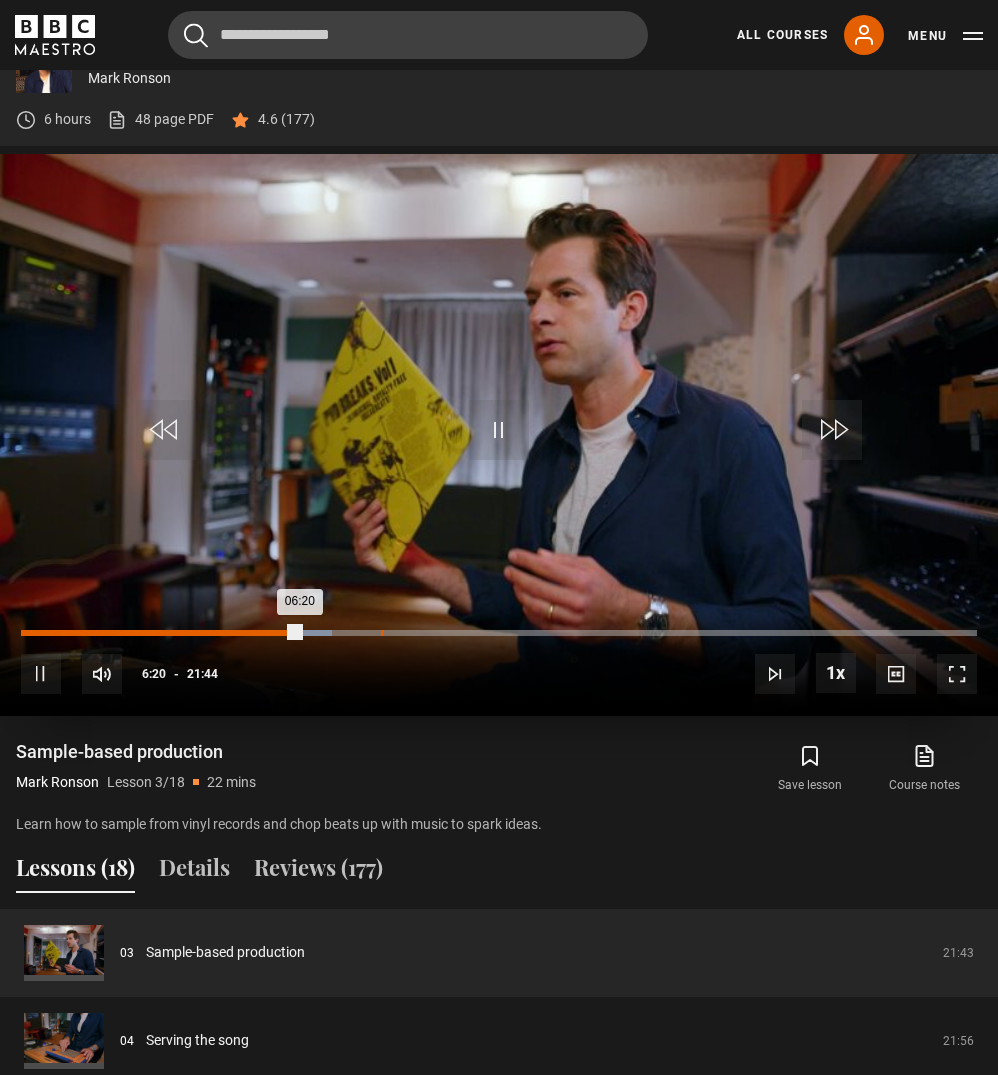 click on "10s Skip Back 10 seconds Pause 10s Skip Forward 10 seconds Loaded :  32.57% 08:11 06:20 Pause Mute Current Time  6:20 - Duration  21:44
[PERSON]
Lesson 3
Sample-based production
1x Playback Rate 2x 1.5x 1x , selected 0.5x Captions captions off , selected English  Captions" at bounding box center [499, 660] 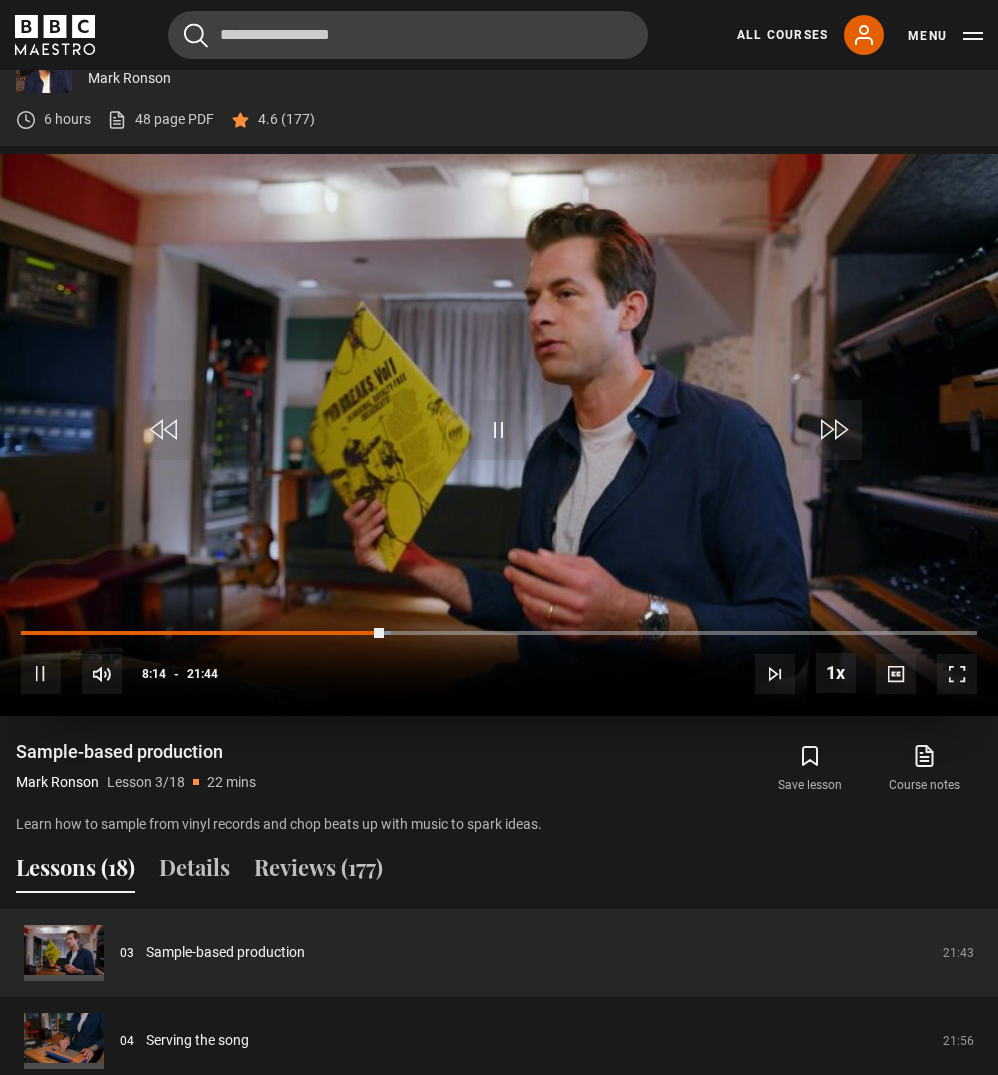 click at bounding box center [41, 674] 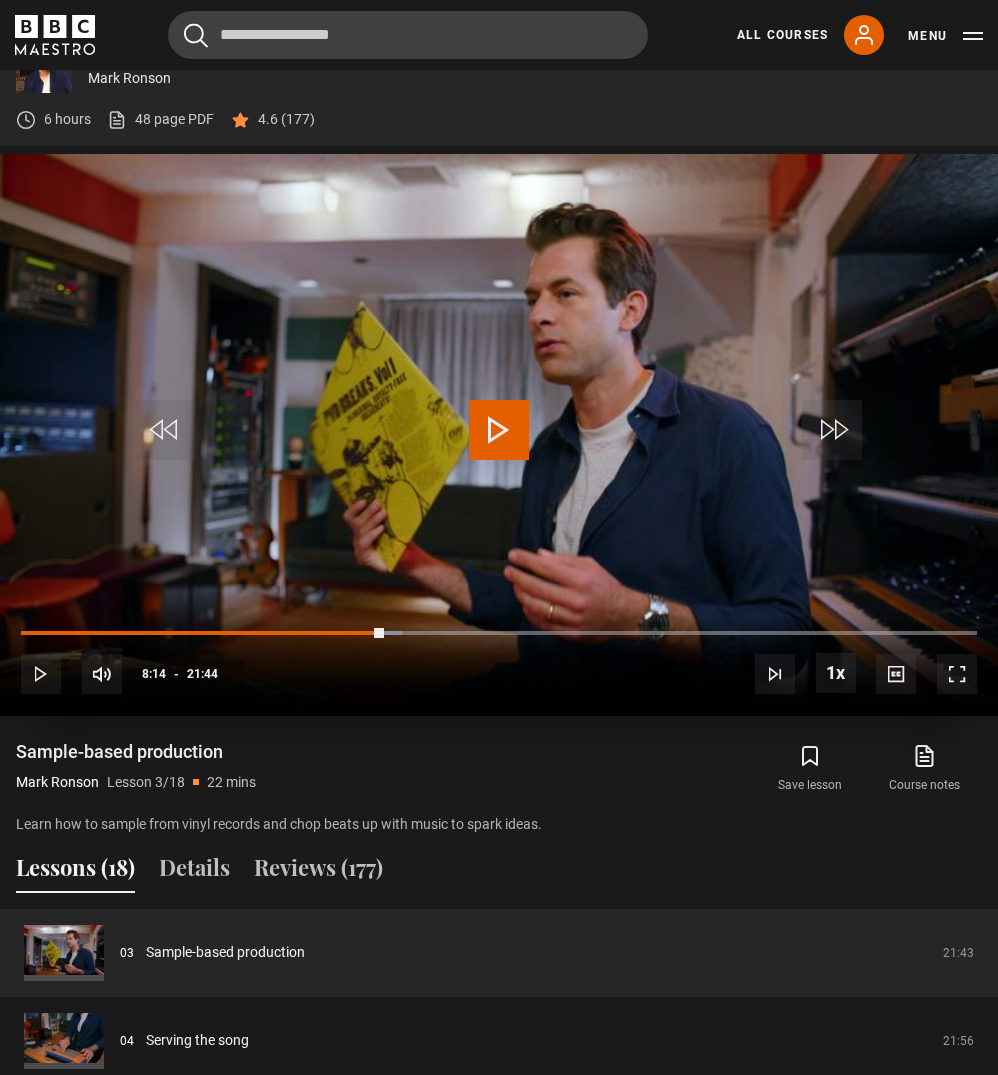 scroll, scrollTop: 783, scrollLeft: 6, axis: both 